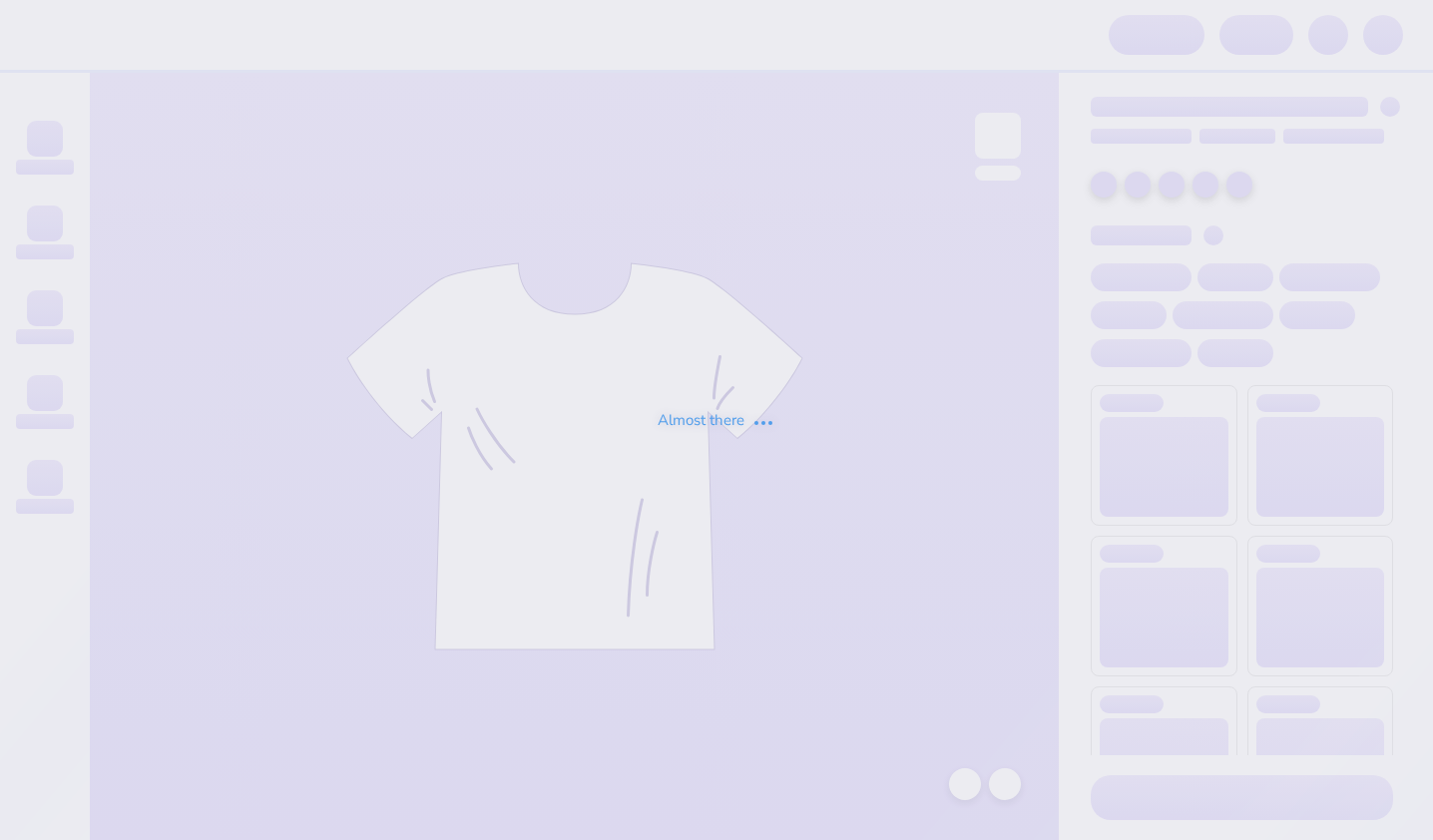 scroll, scrollTop: 0, scrollLeft: 0, axis: both 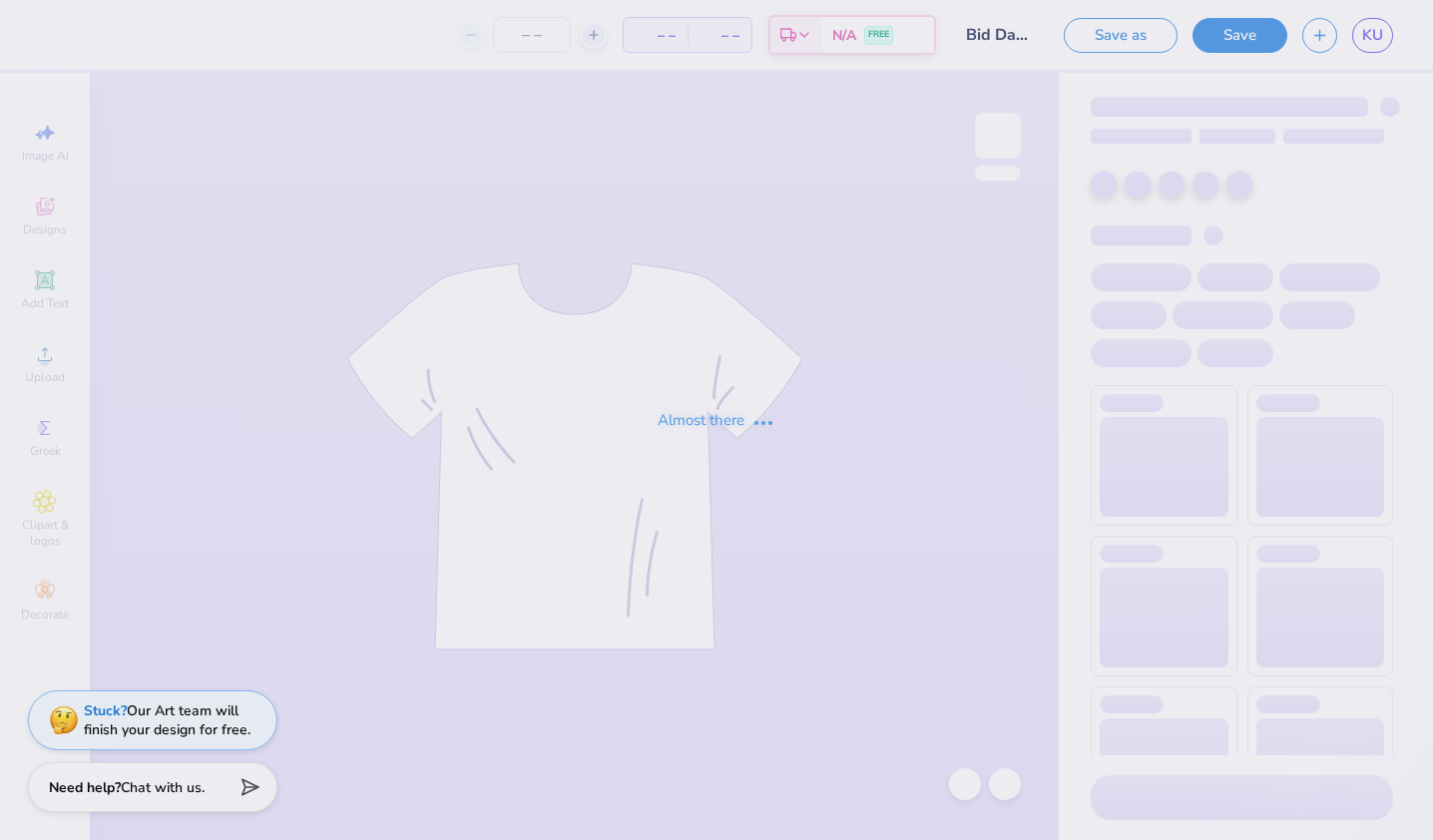 type on "Bid Day [EVENT]!" 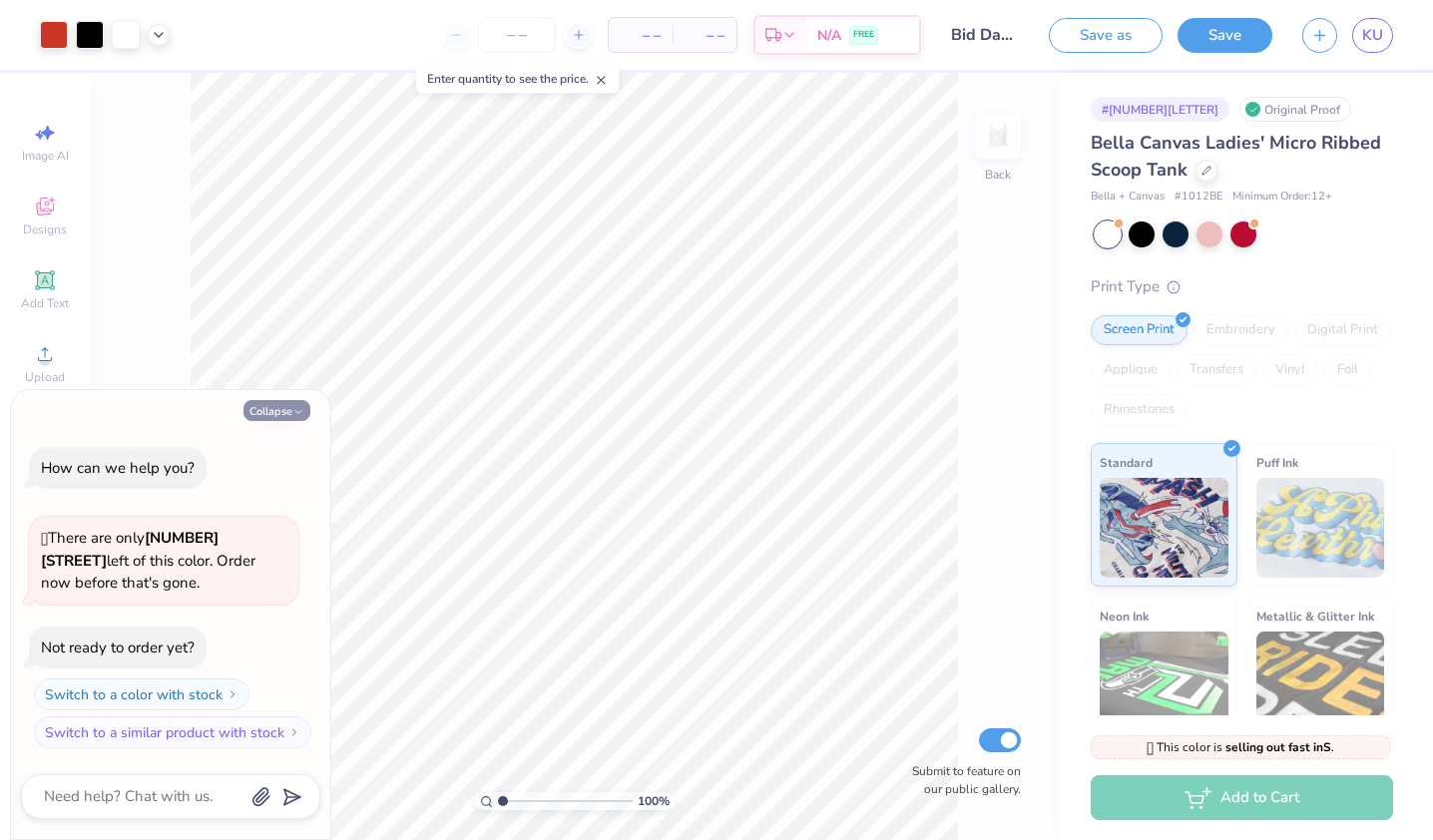 click on "Collapse" at bounding box center (276, 410) 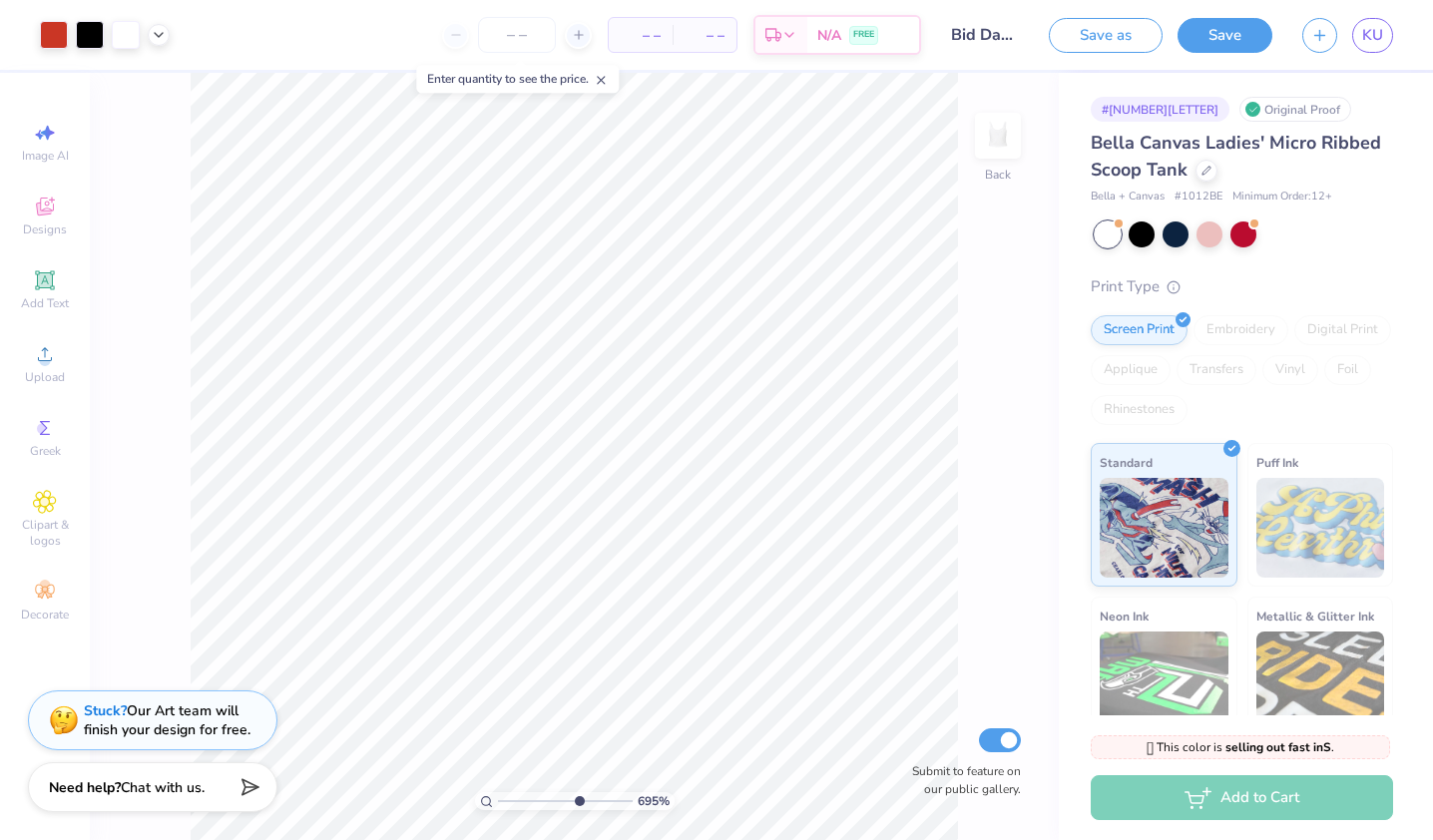 drag, startPoint x: 503, startPoint y: 801, endPoint x: 575, endPoint y: 810, distance: 72.56032 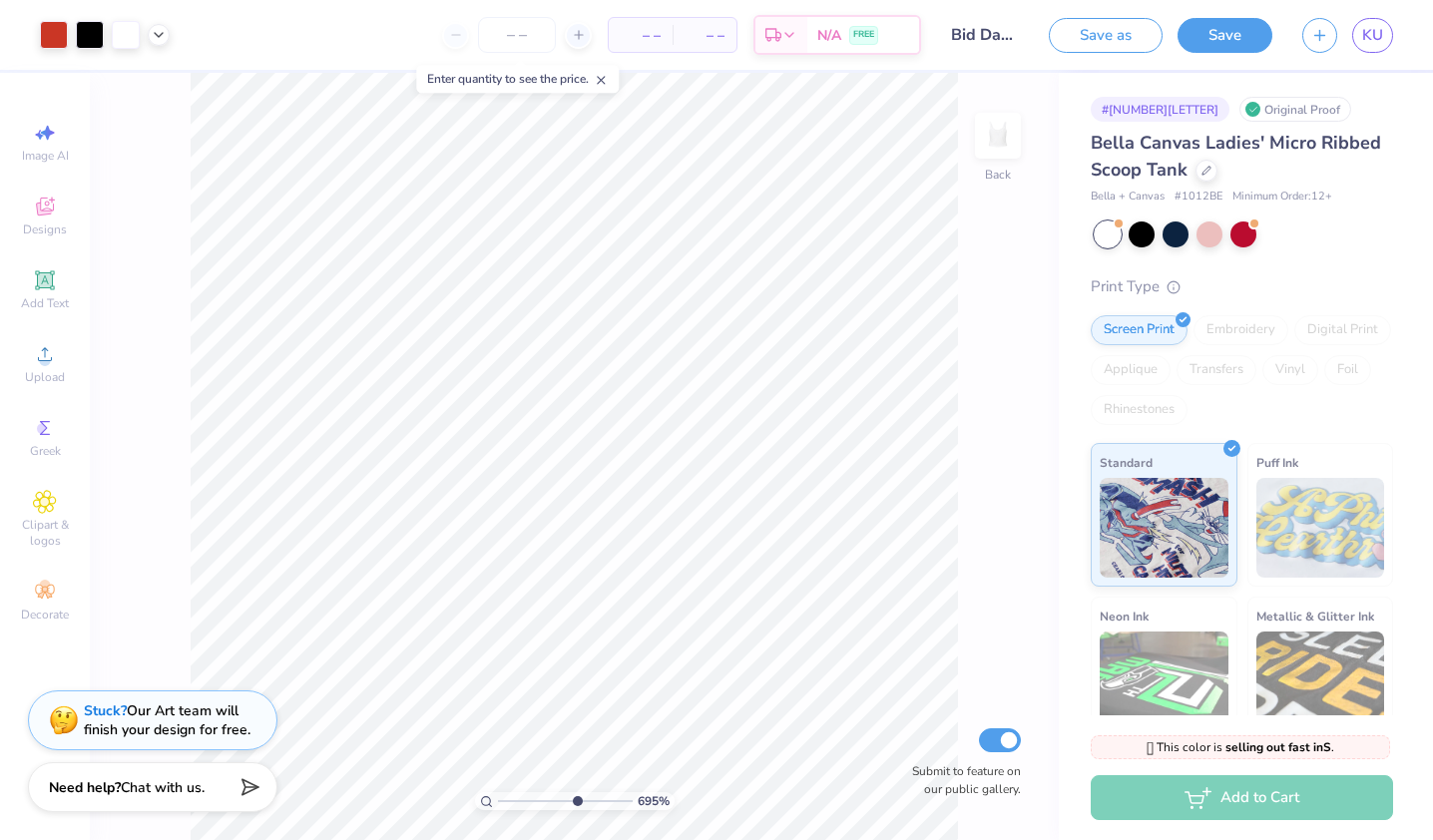 click at bounding box center (565, 801) 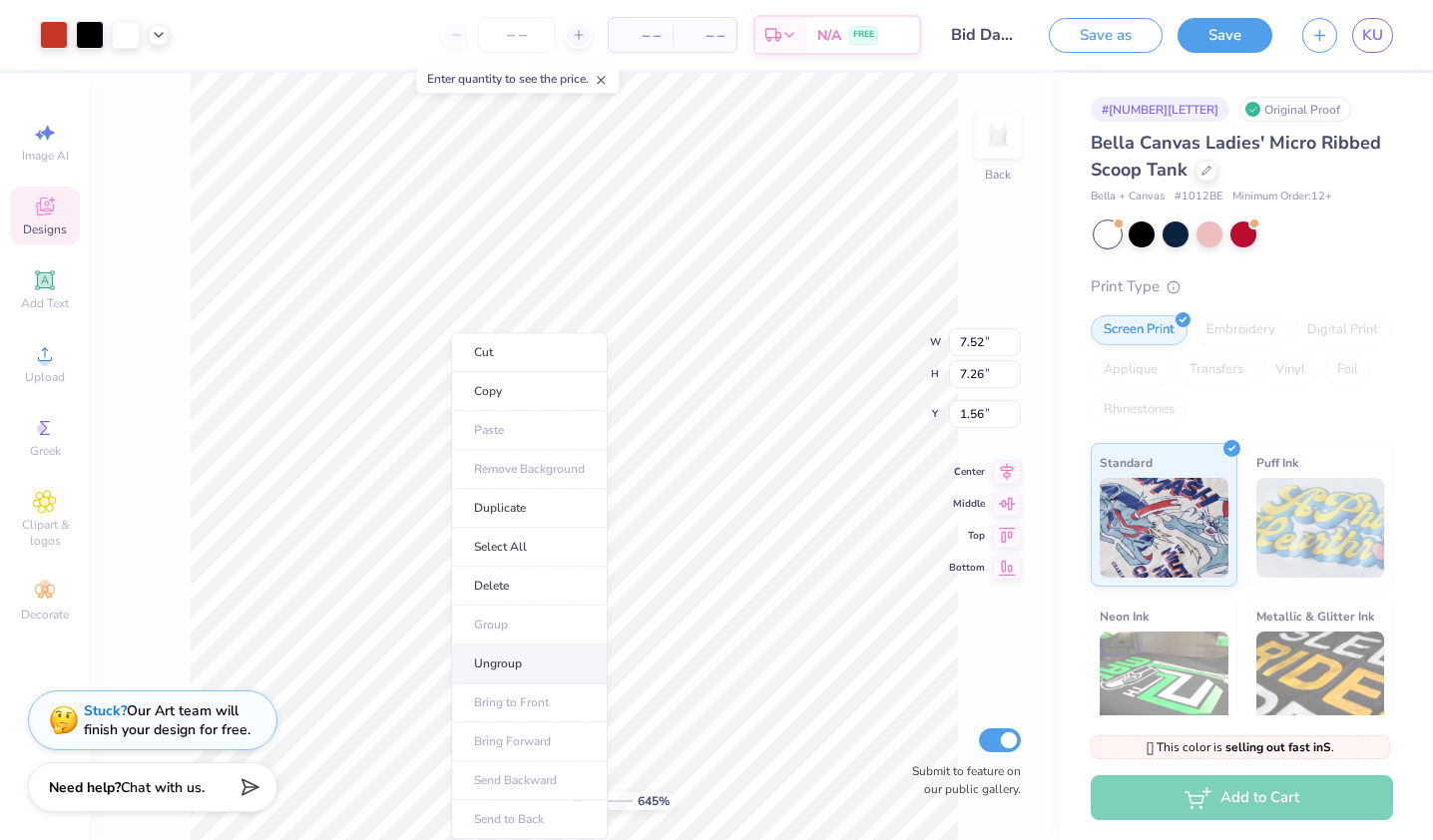 click on "Ungroup" at bounding box center [529, 663] 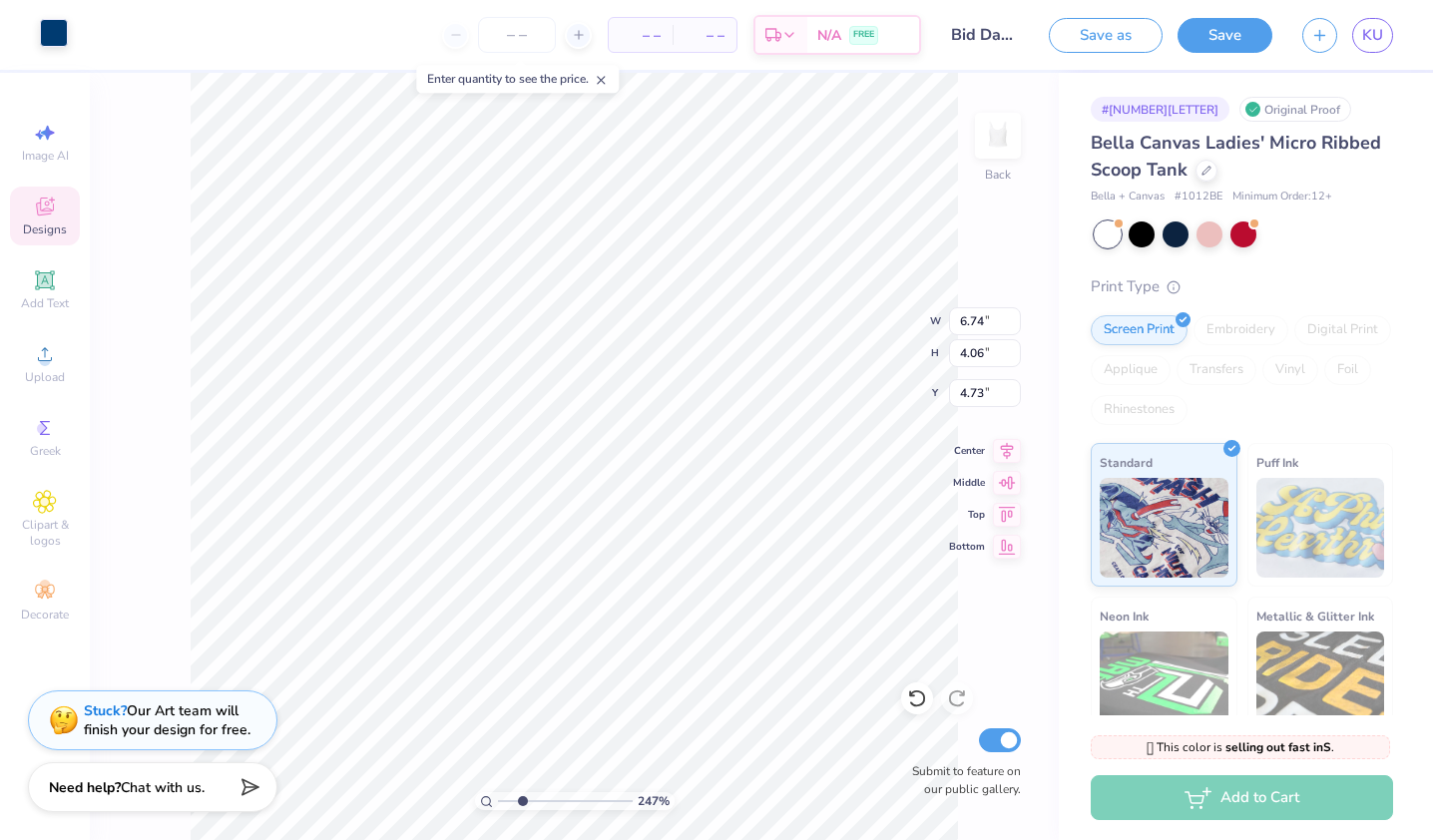 click at bounding box center [54, 33] 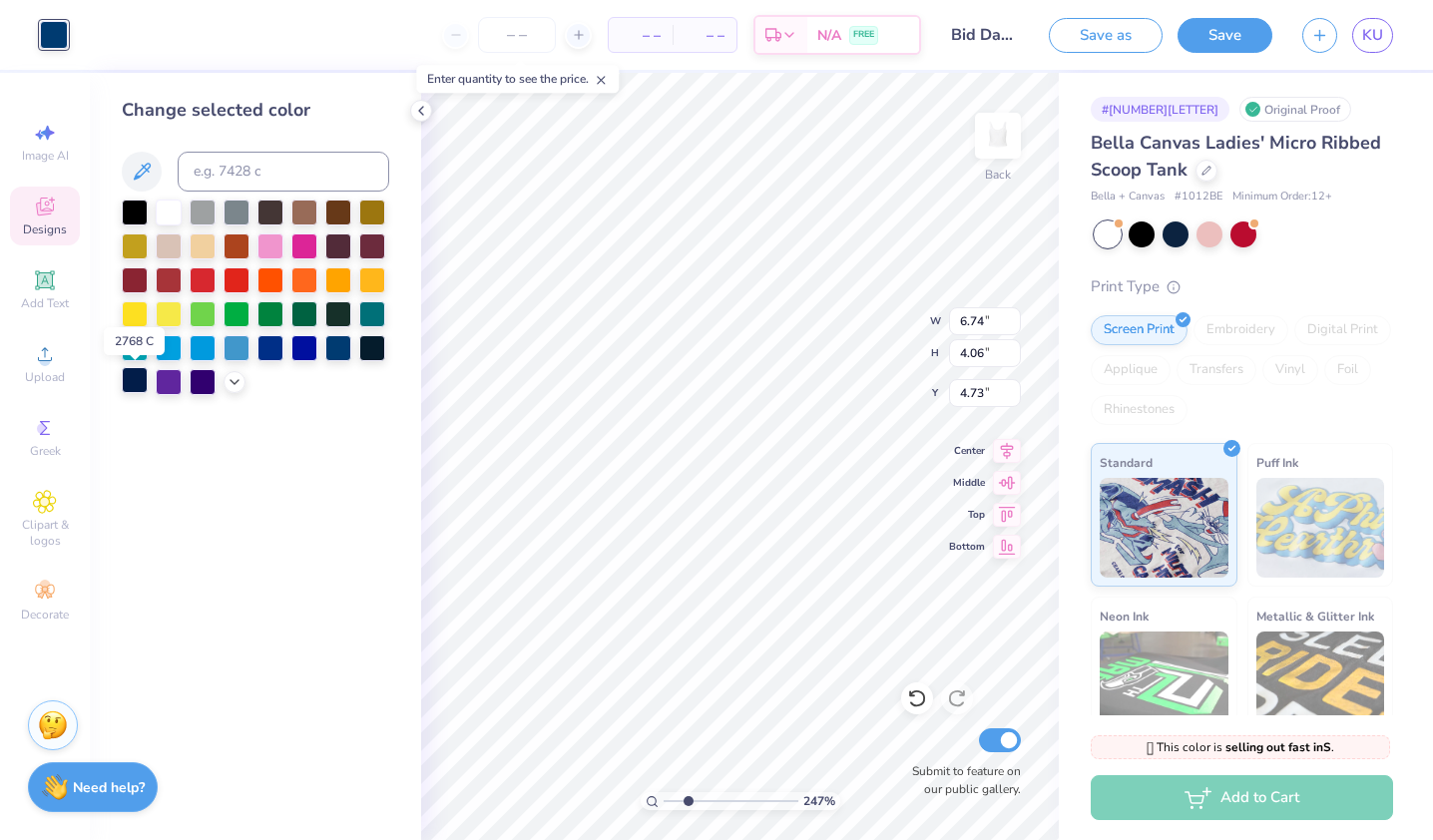 click at bounding box center [135, 380] 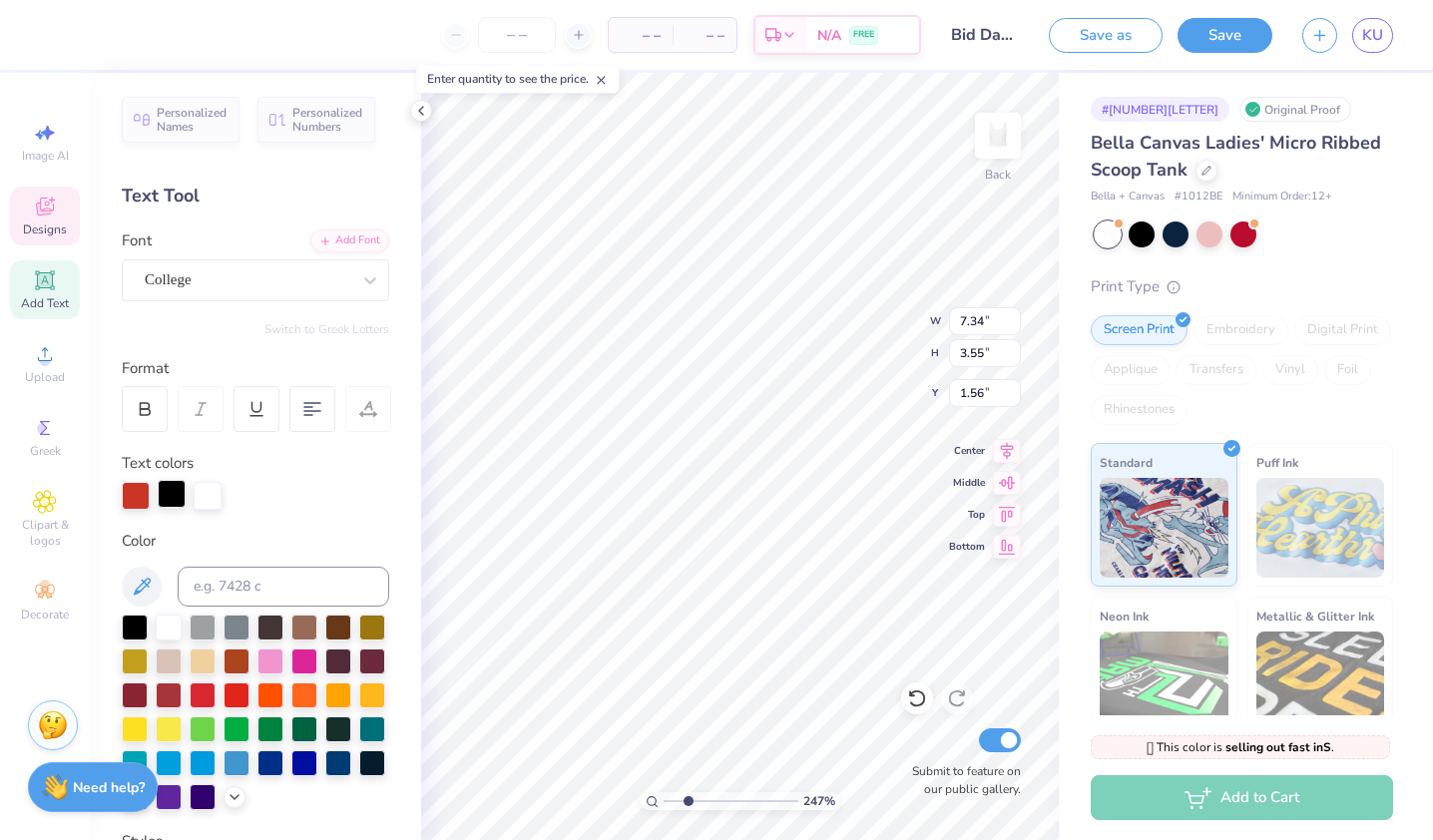 click at bounding box center [172, 494] 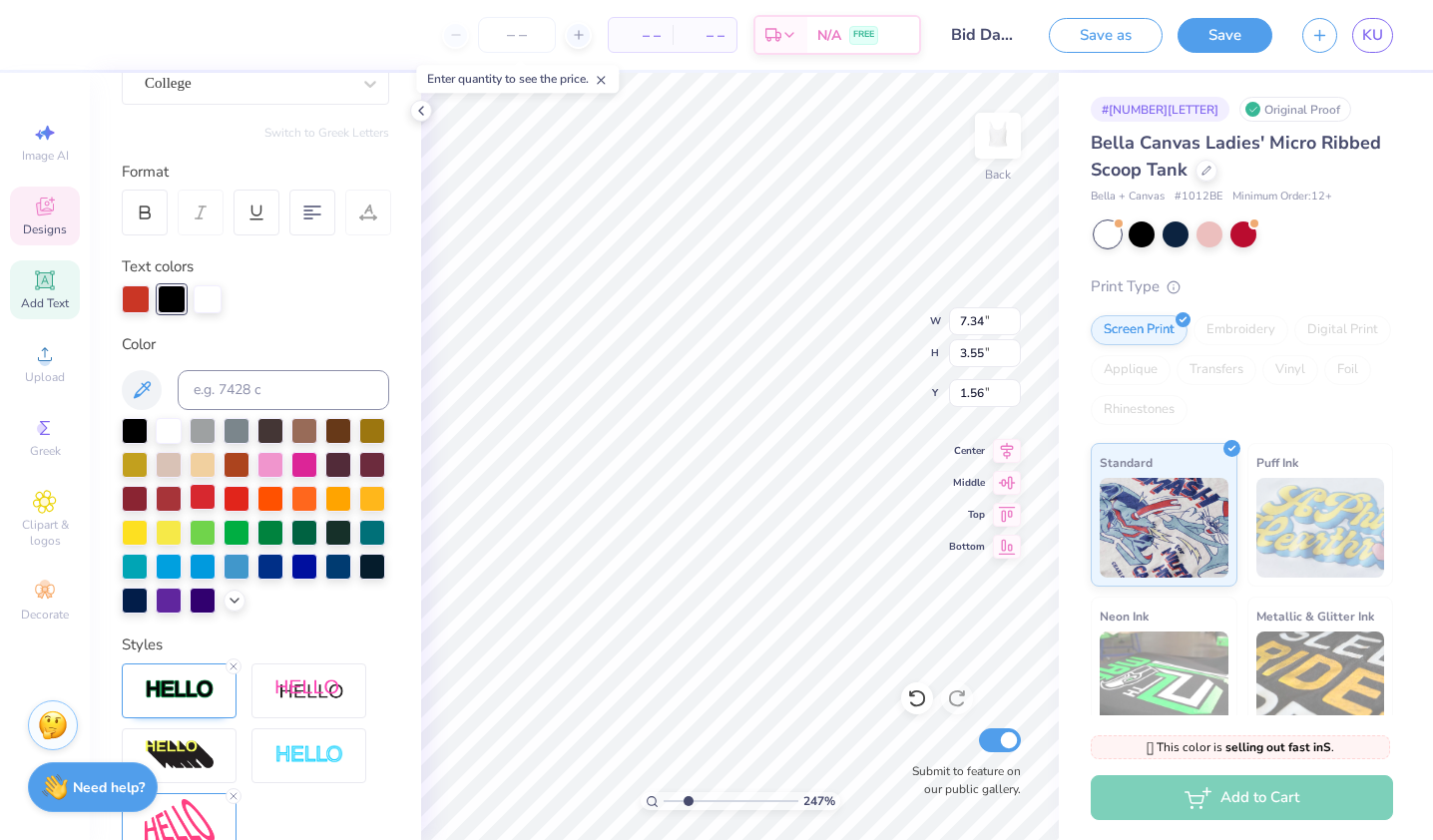 scroll, scrollTop: 198, scrollLeft: 0, axis: vertical 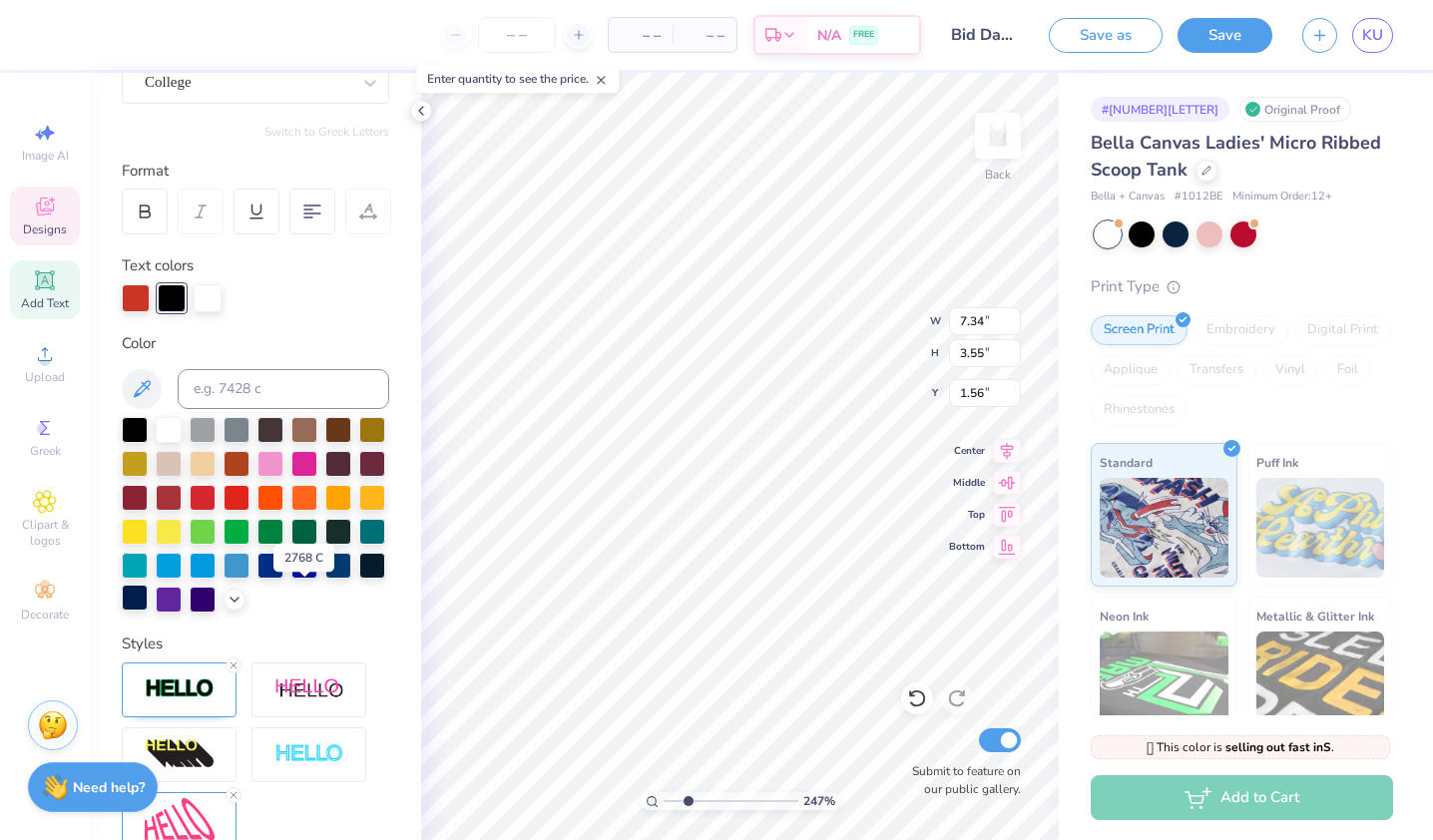 click at bounding box center [135, 598] 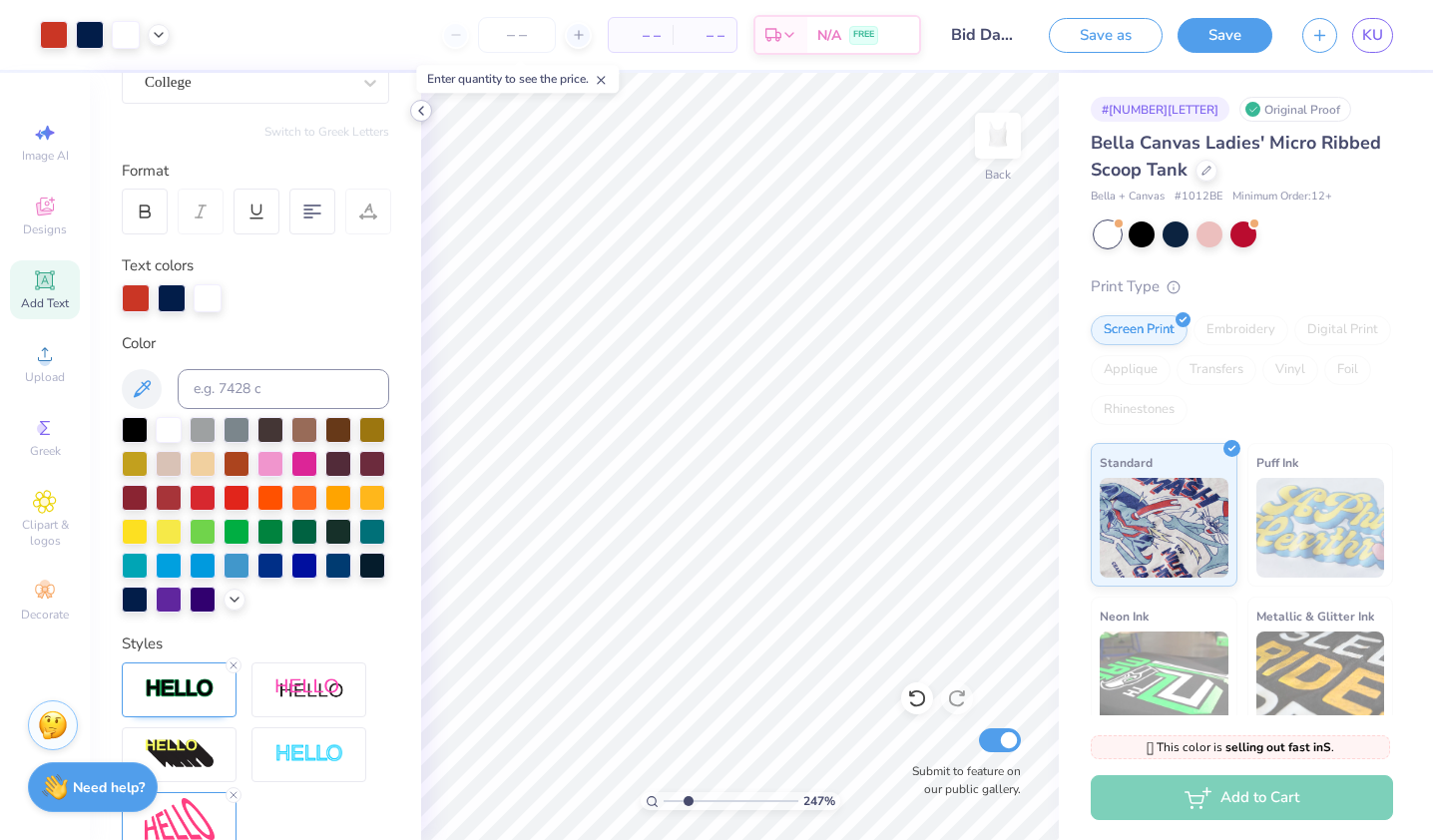 click 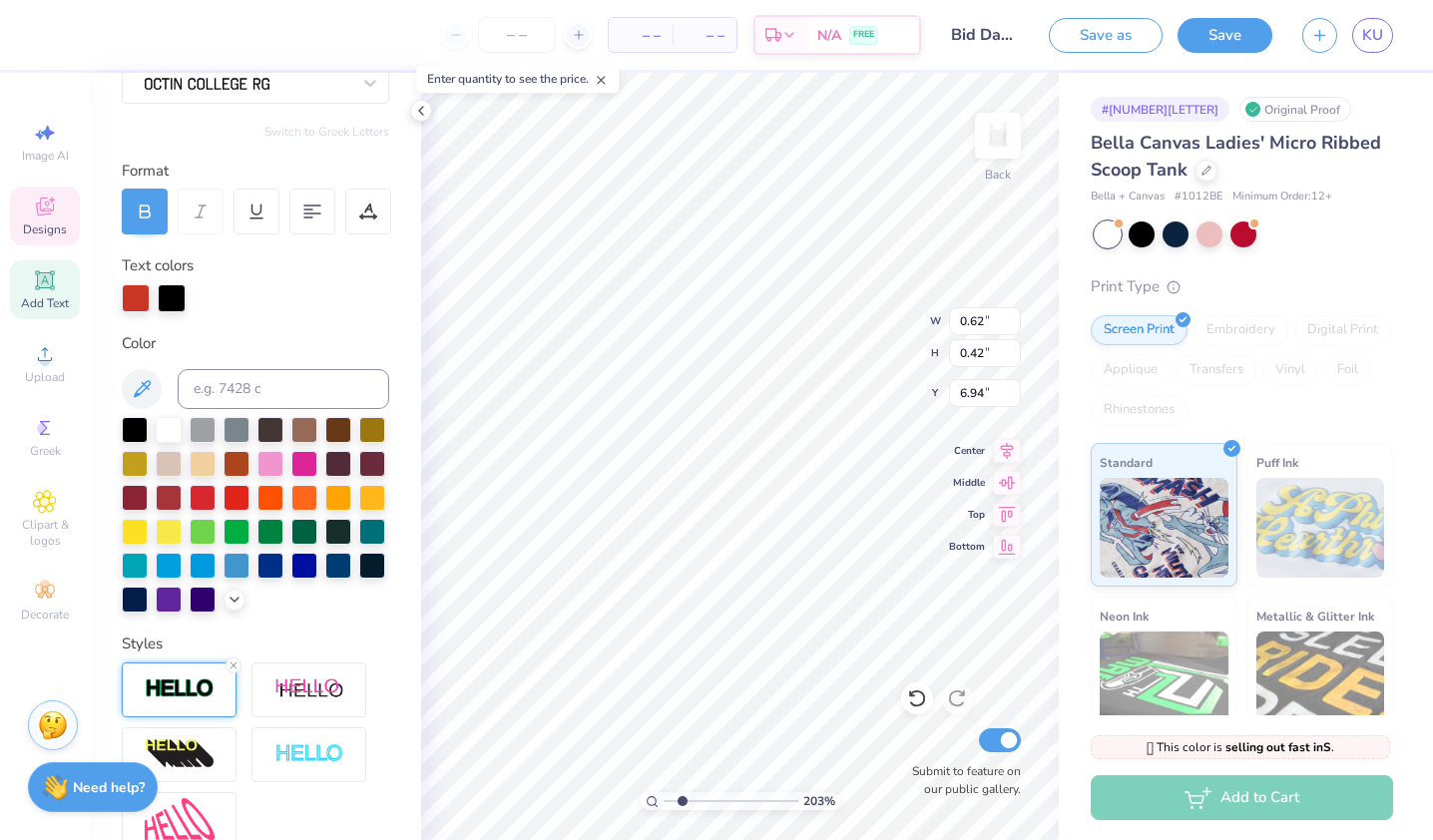 scroll, scrollTop: 430, scrollLeft: 0, axis: vertical 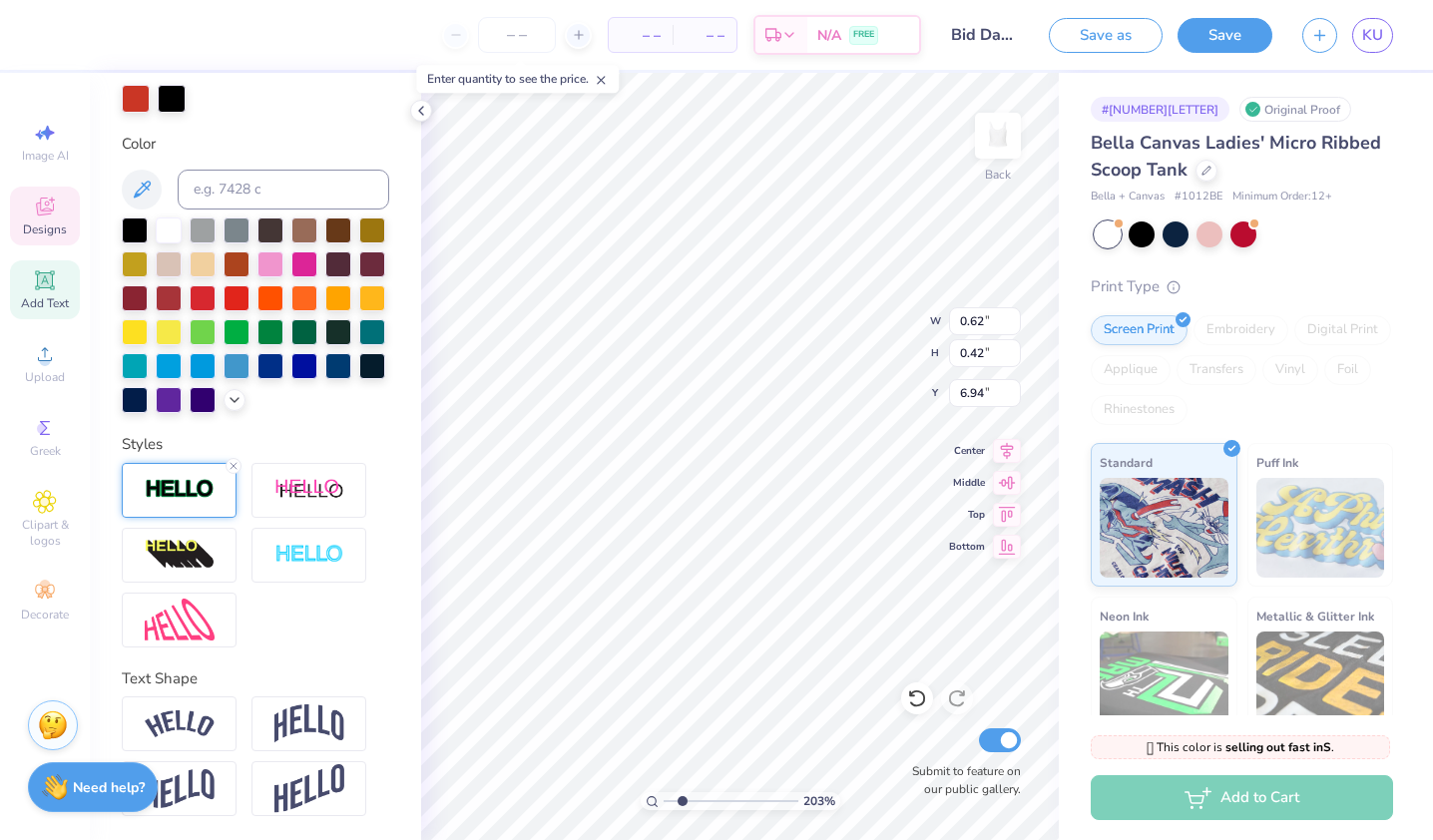 click at bounding box center [180, 489] 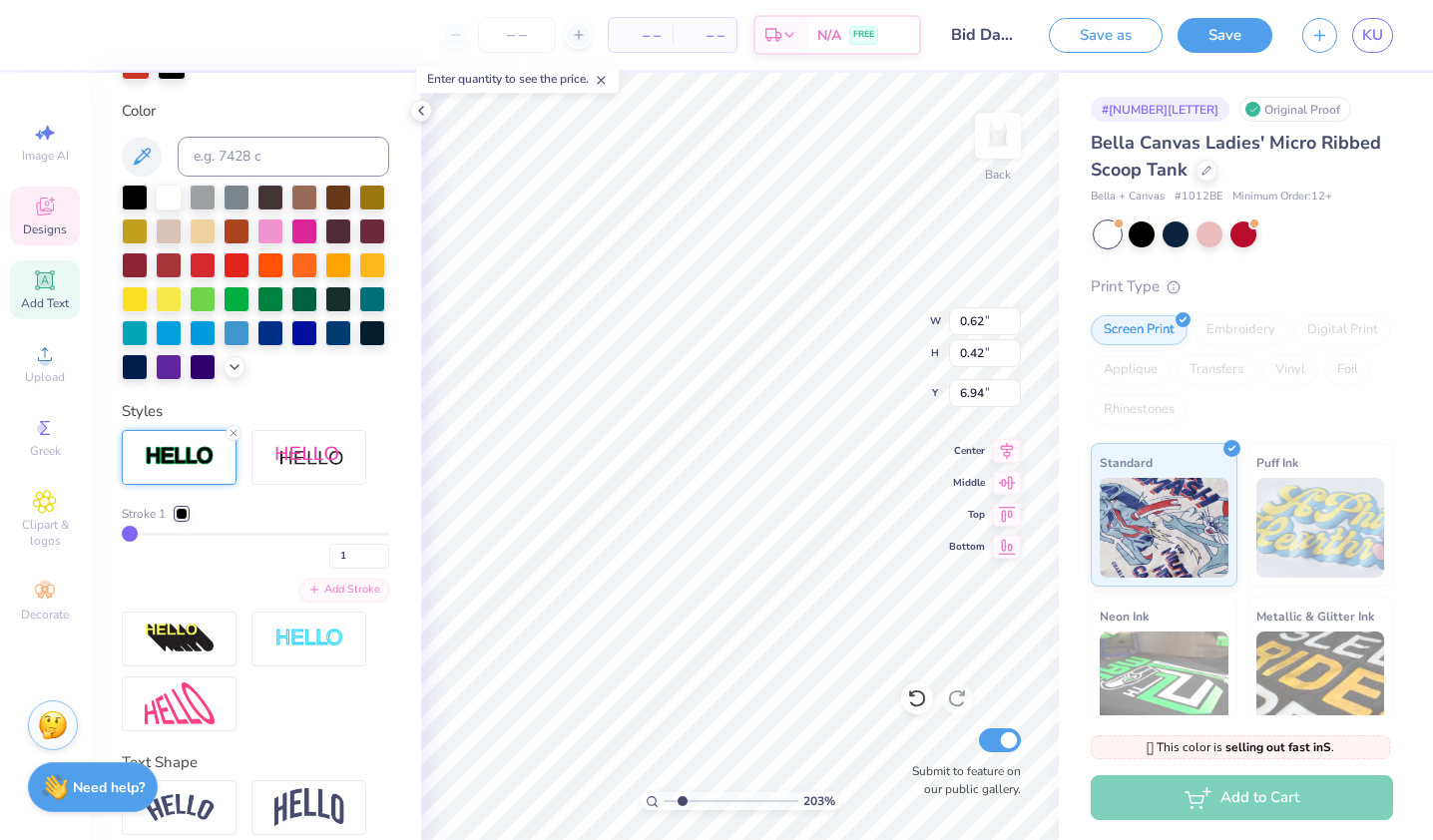 click at bounding box center [182, 514] 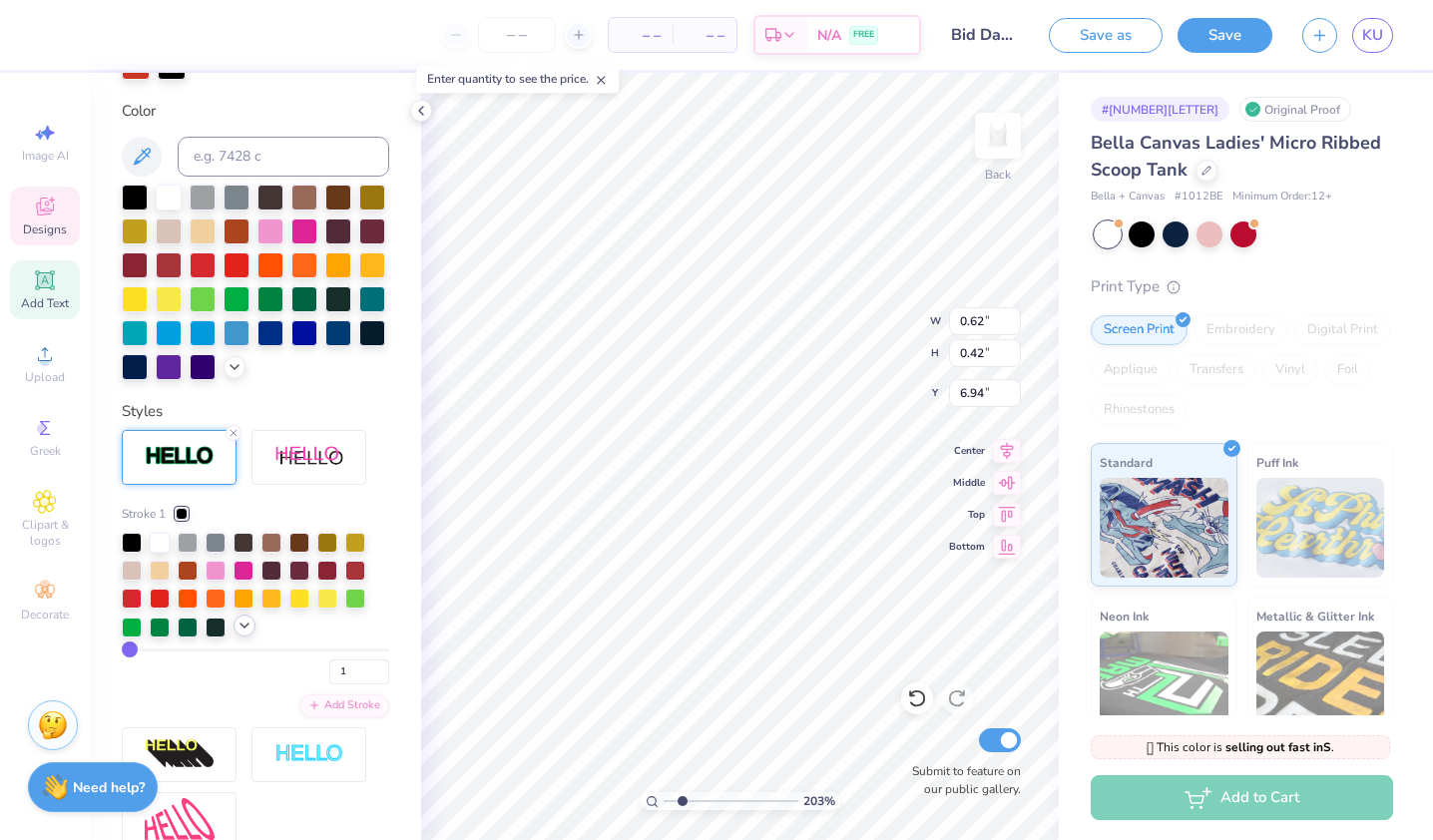 click 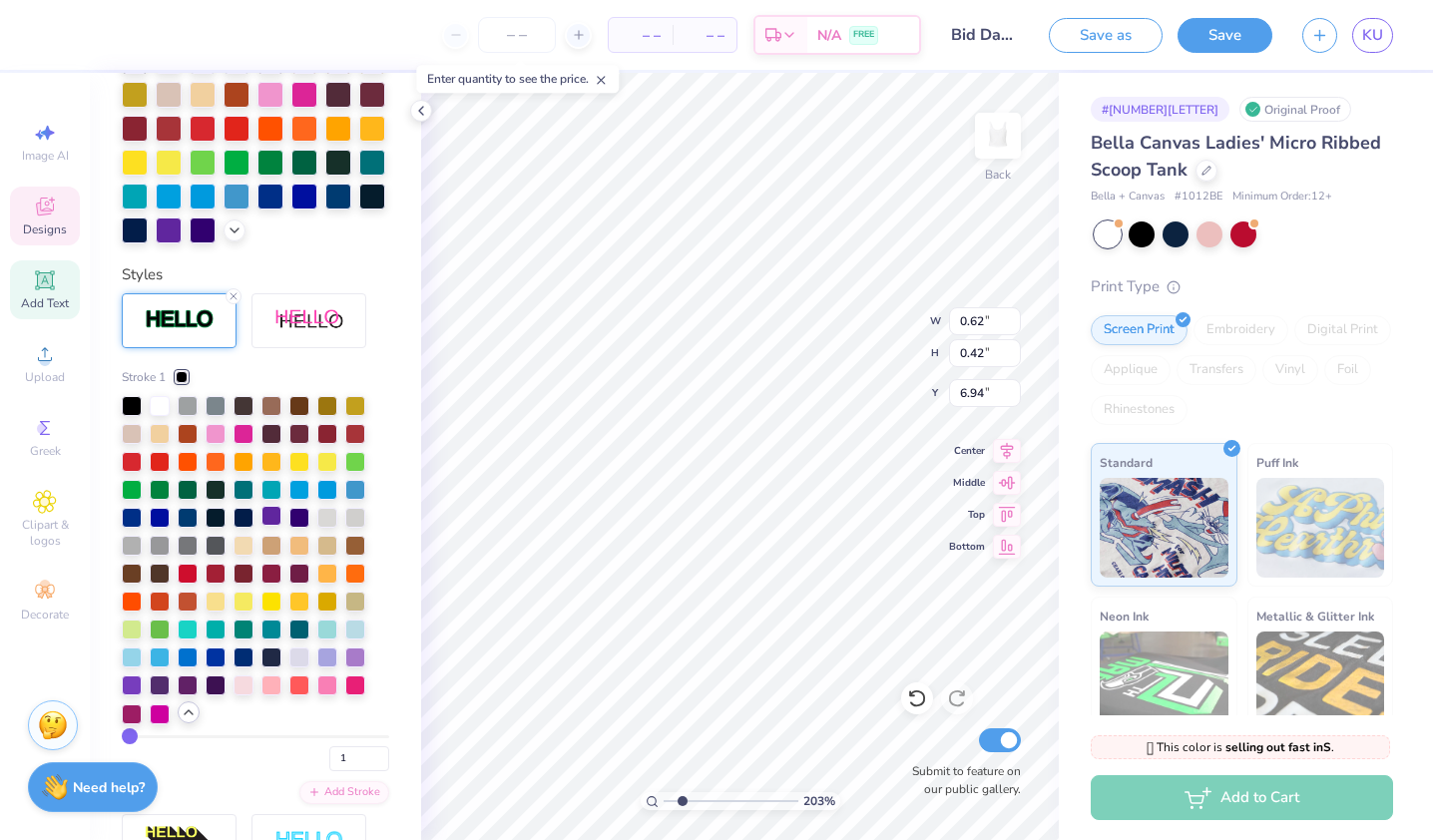 scroll, scrollTop: 597, scrollLeft: 0, axis: vertical 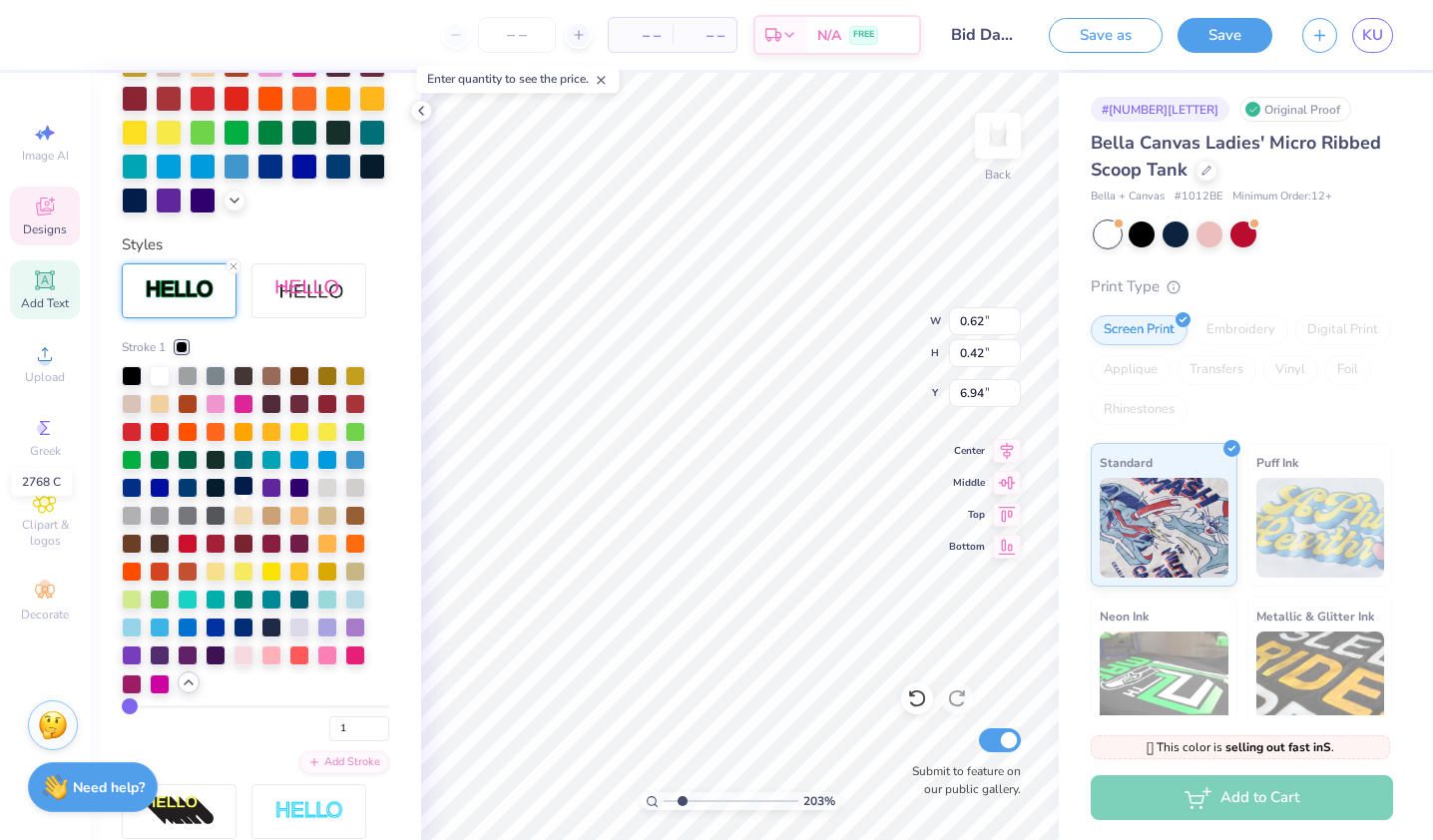 click at bounding box center (243, 486) 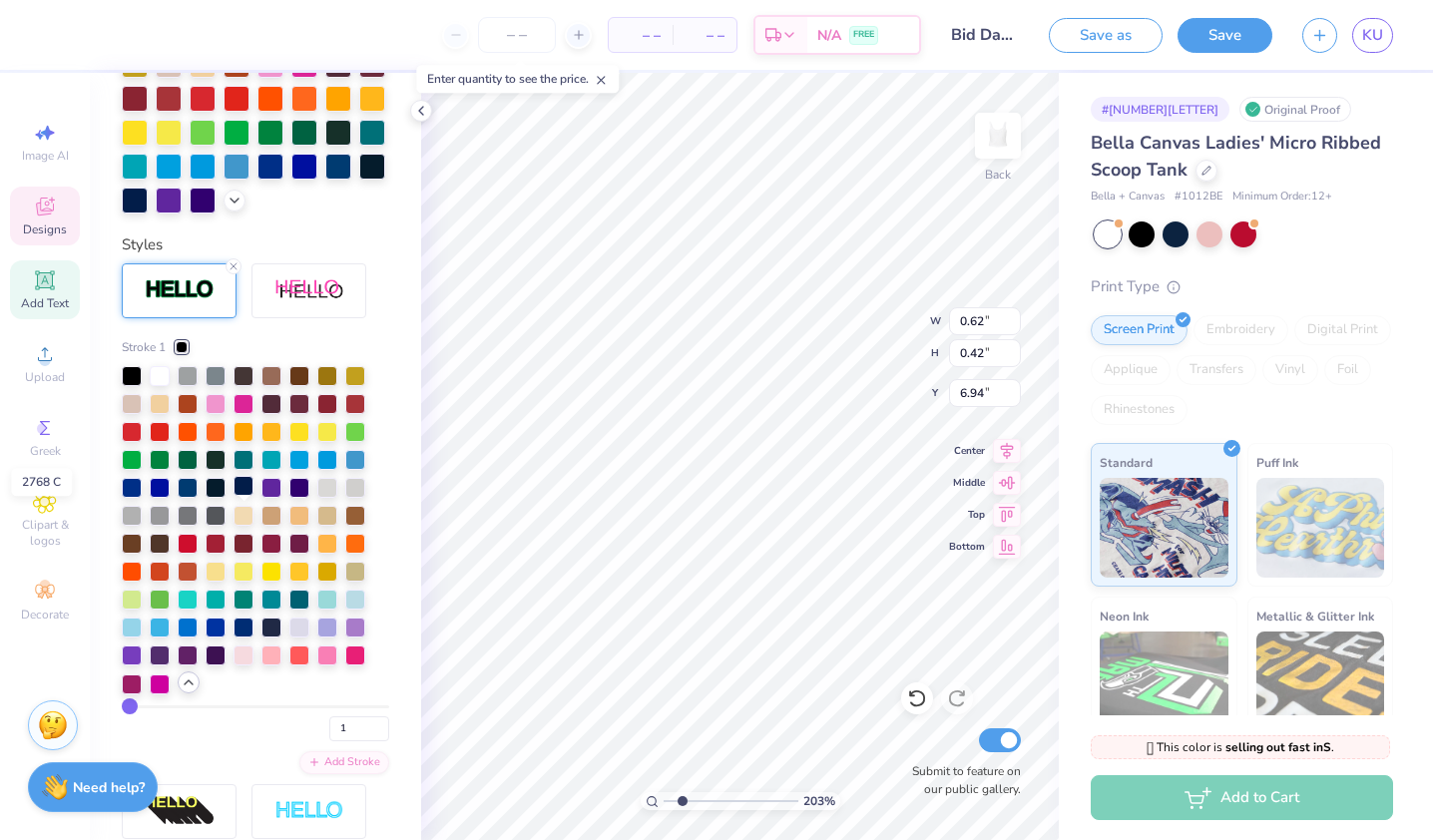 type on "2.03130276392906" 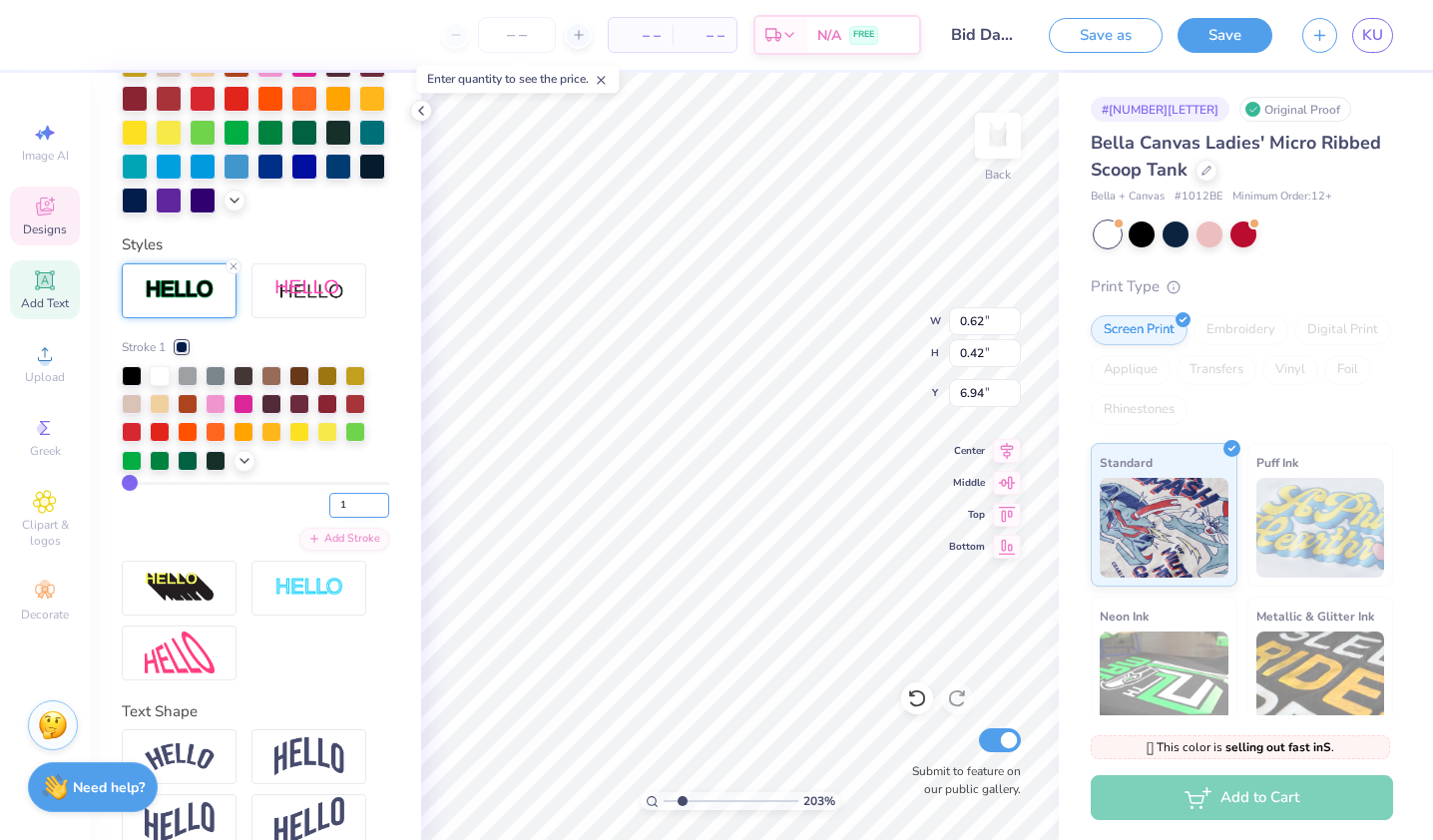 click on "1" at bounding box center (359, 505) 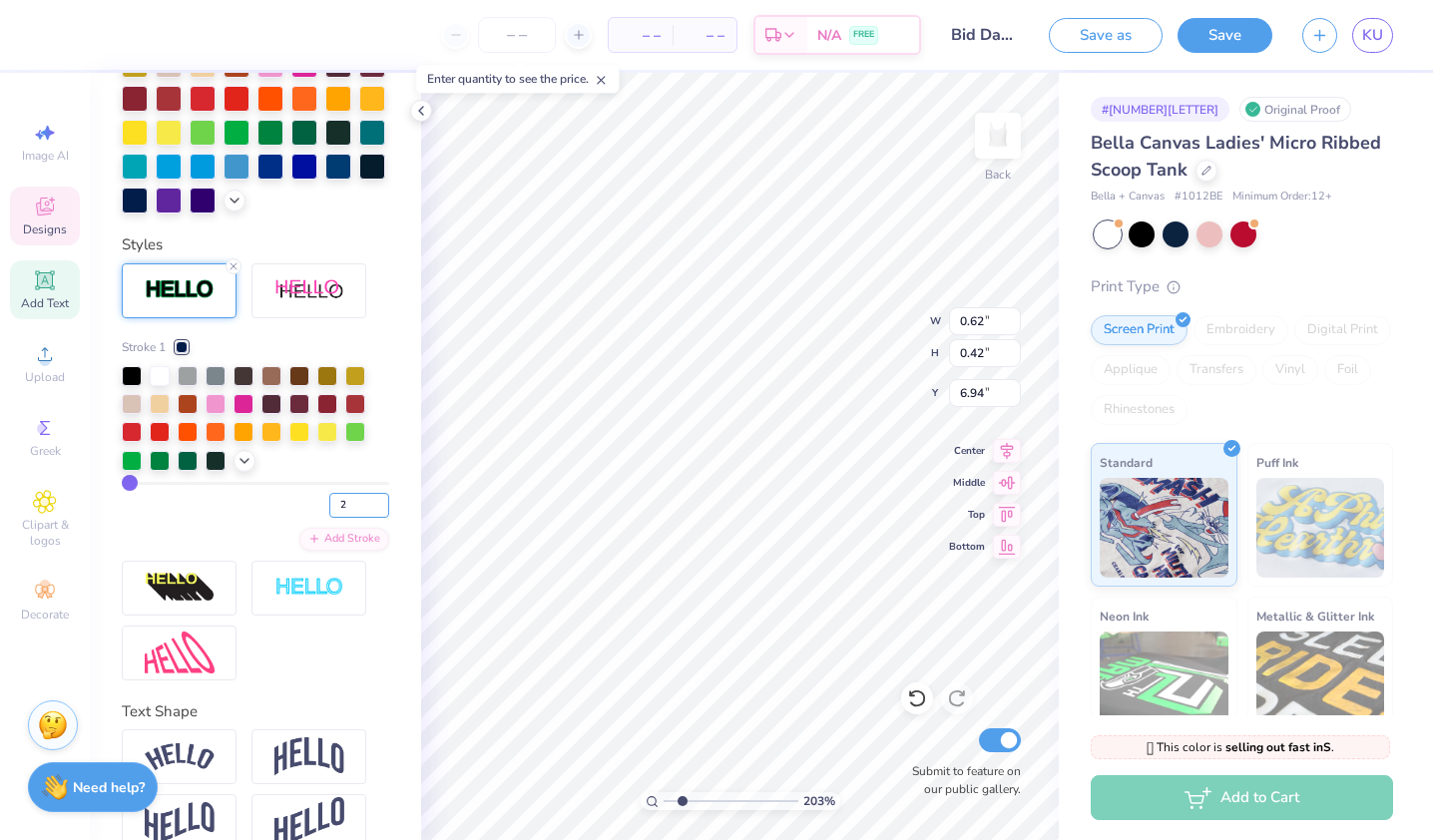 type on "2" 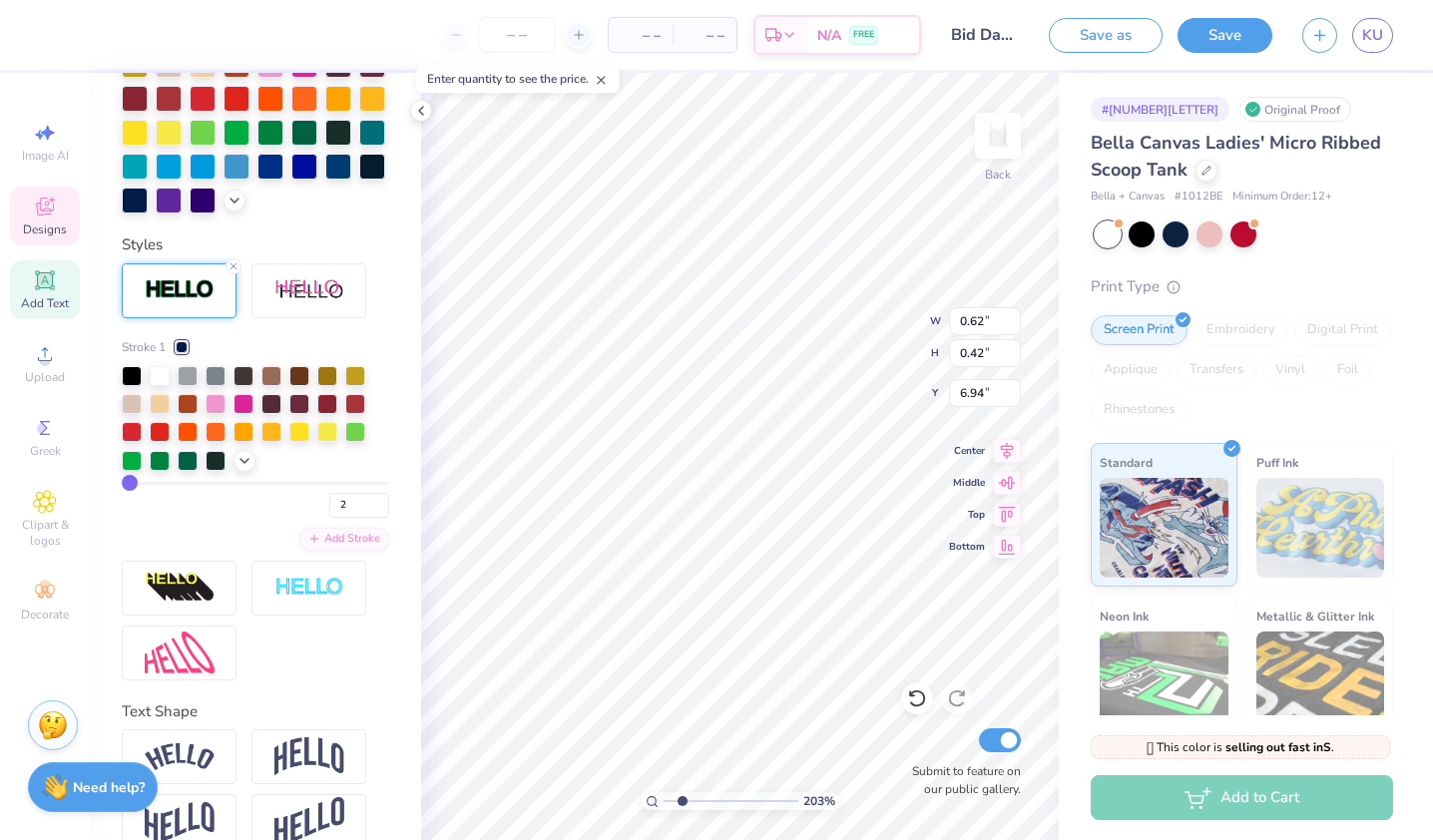 type on "2.03130276392906" 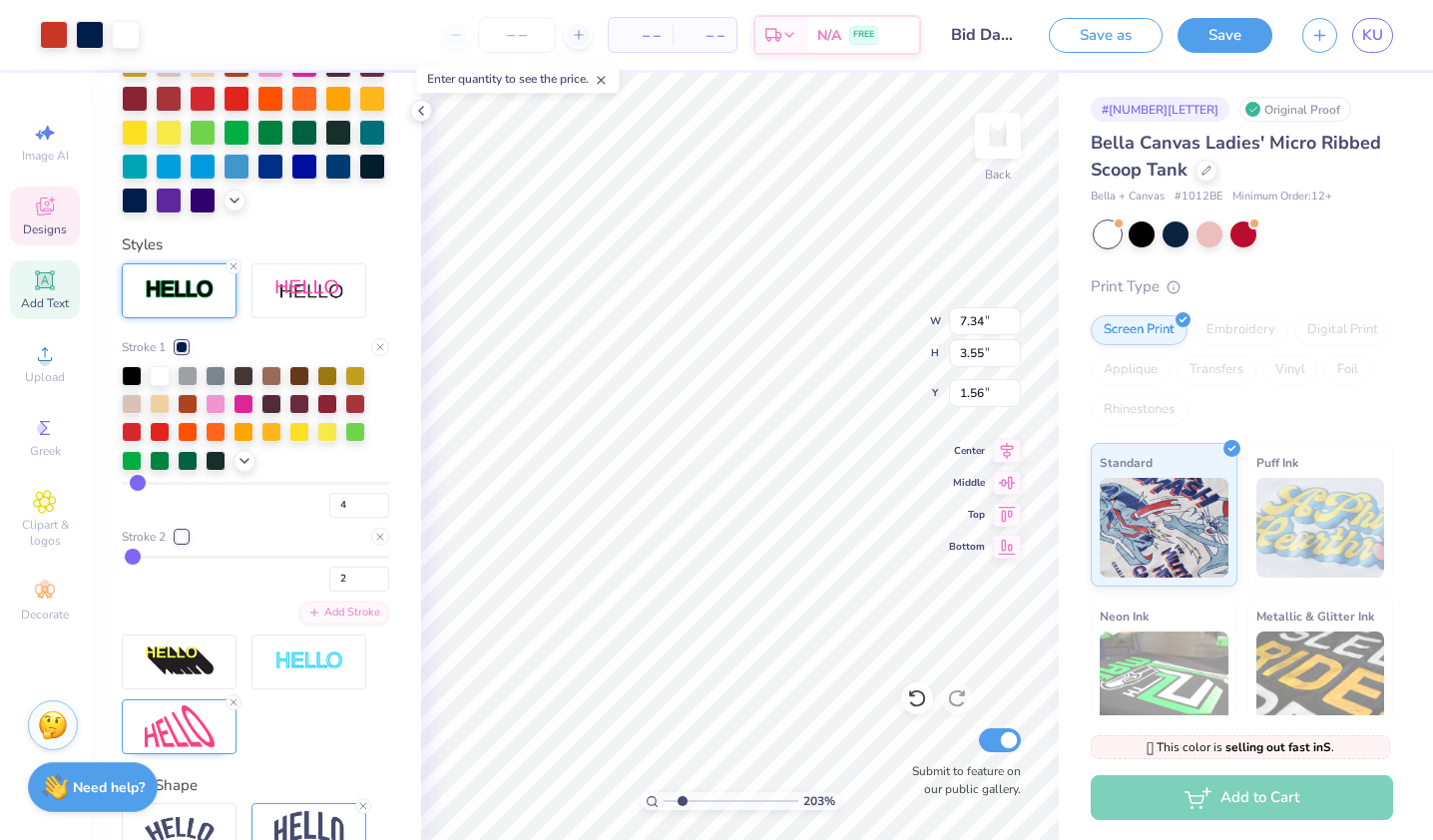 scroll, scrollTop: 430, scrollLeft: 0, axis: vertical 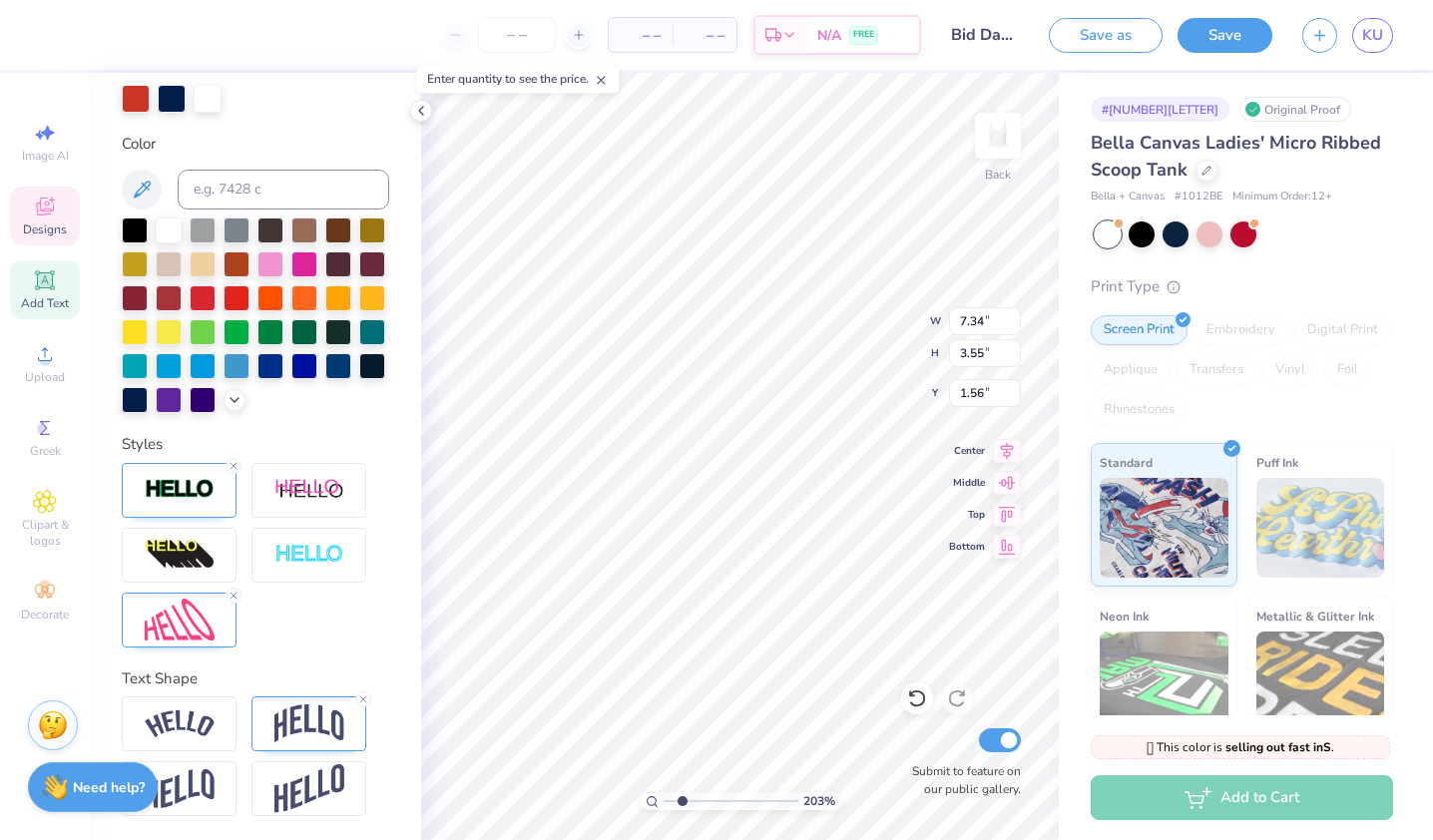 type on "2.03130276392906" 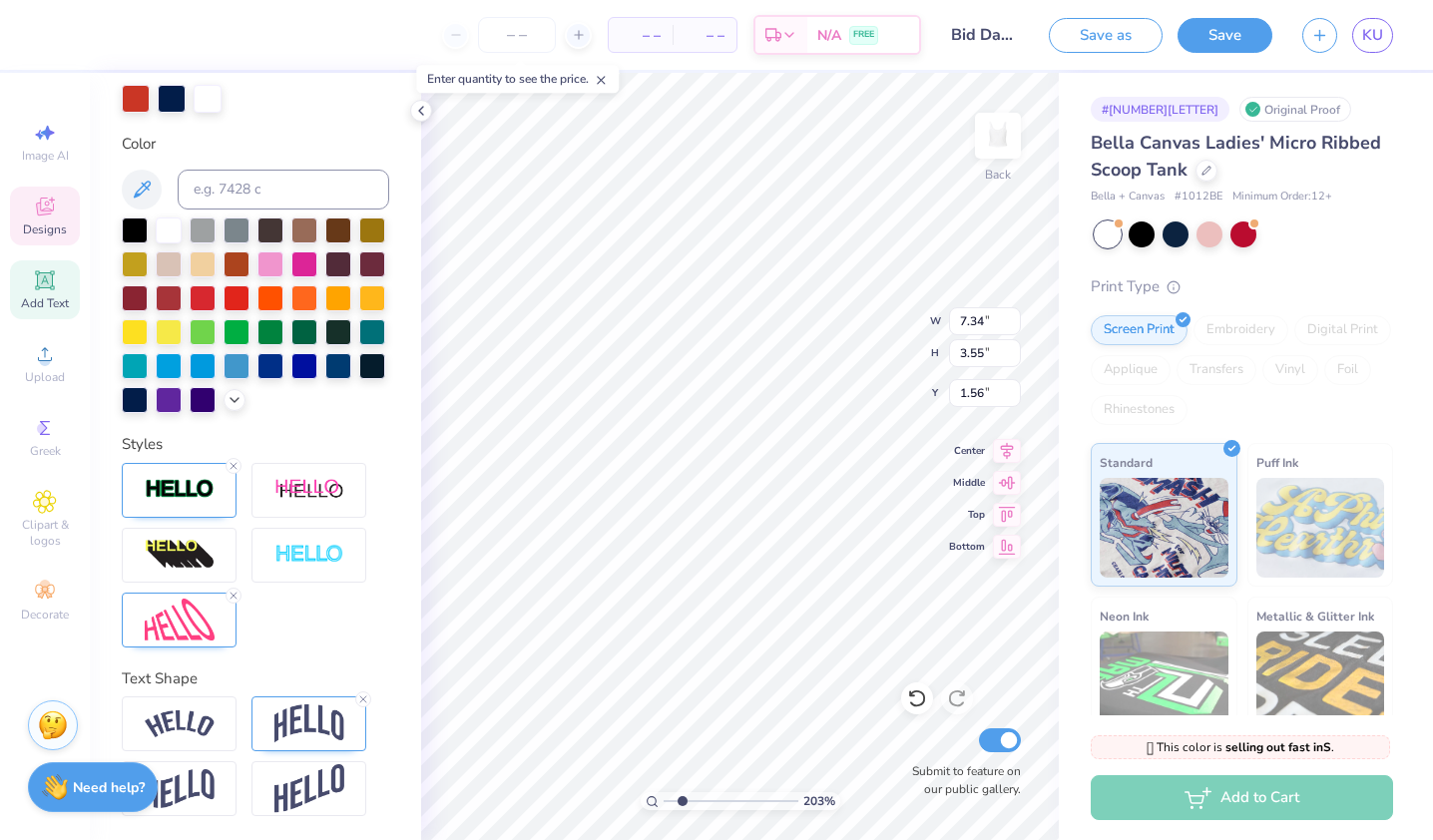 type on "0.63" 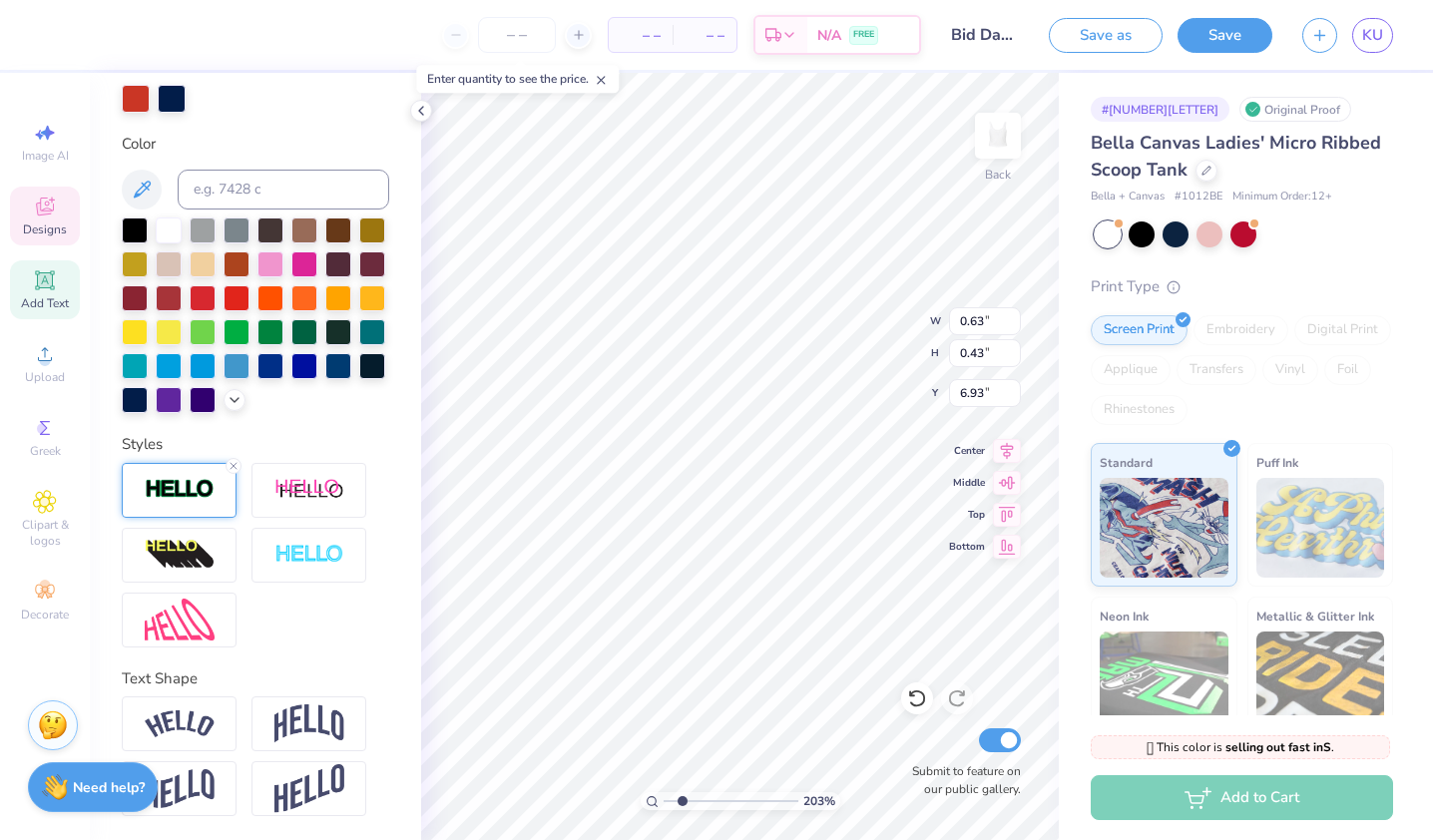 click at bounding box center (179, 490) 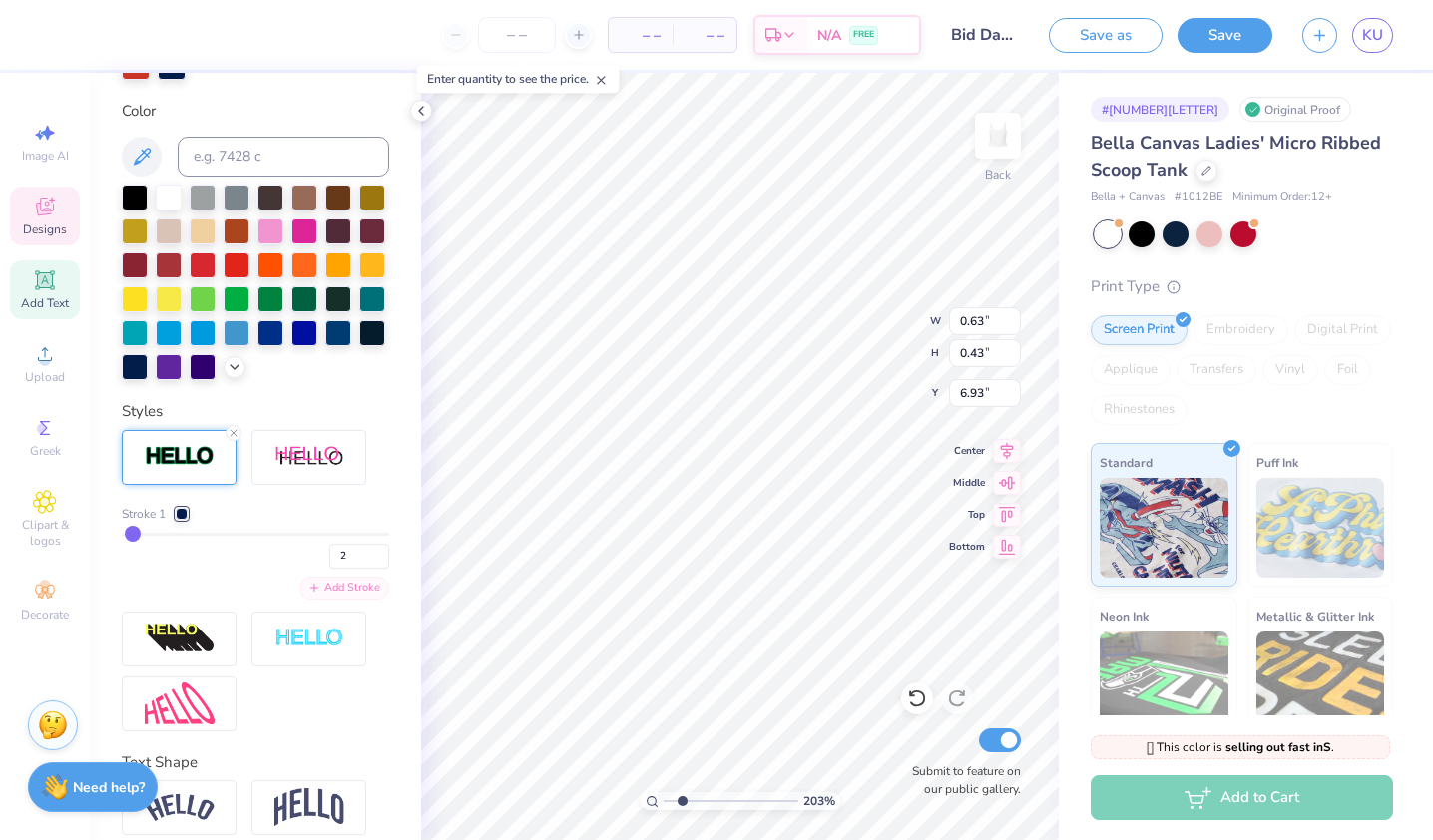click on "Add Stroke" at bounding box center (344, 588) 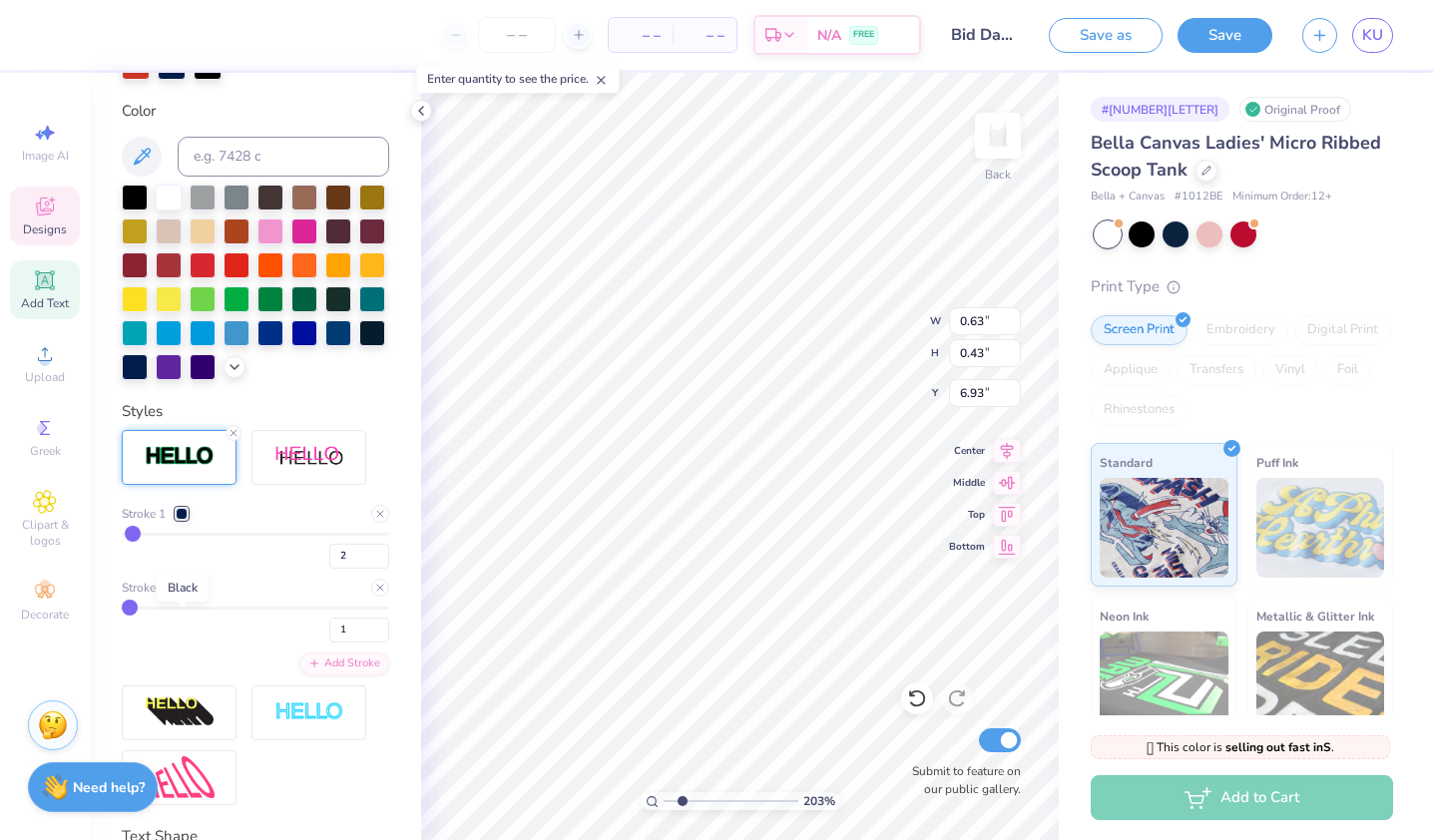 click at bounding box center (182, 588) 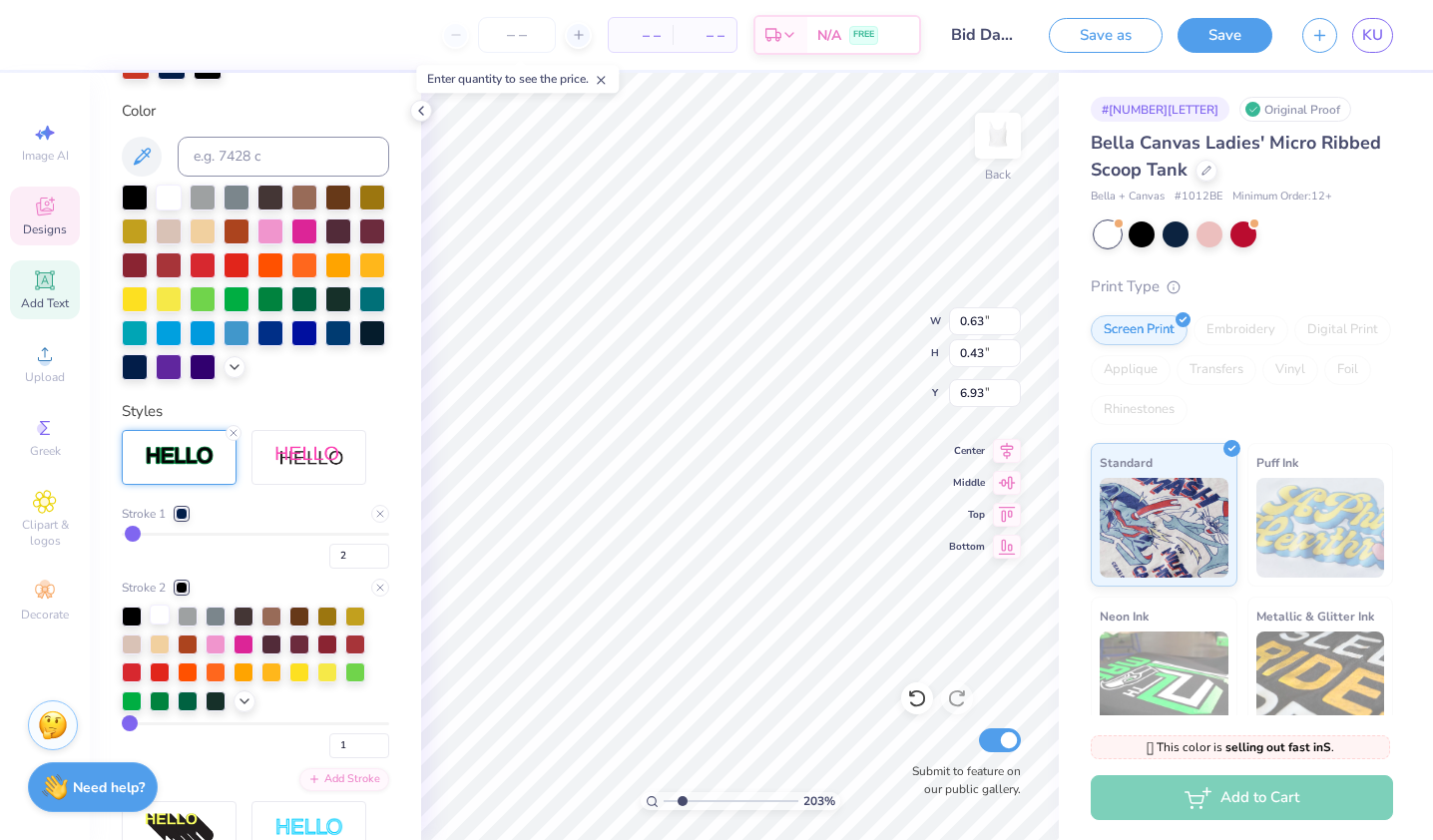 click at bounding box center [160, 615] 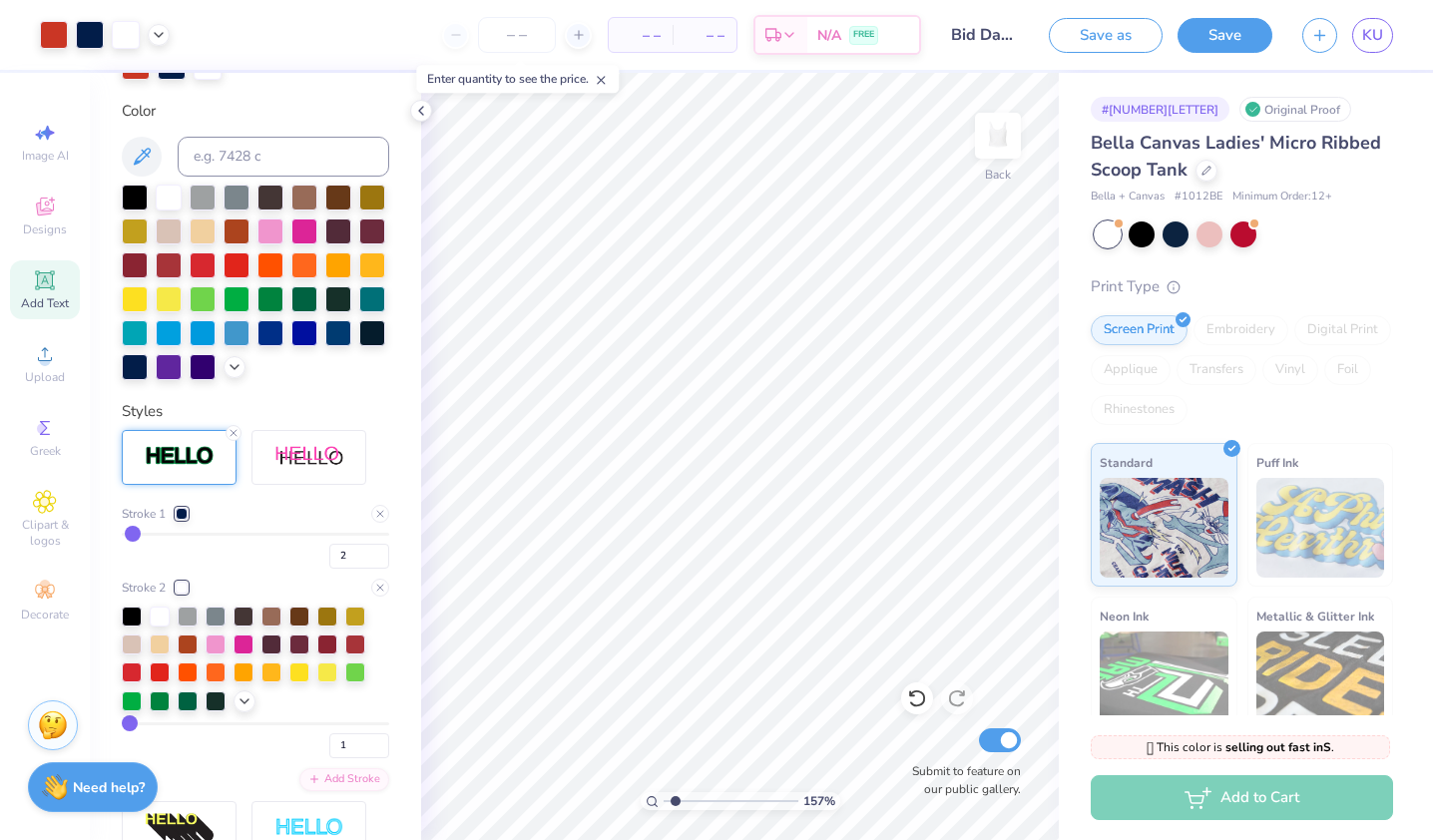 type on "1.55624208188631" 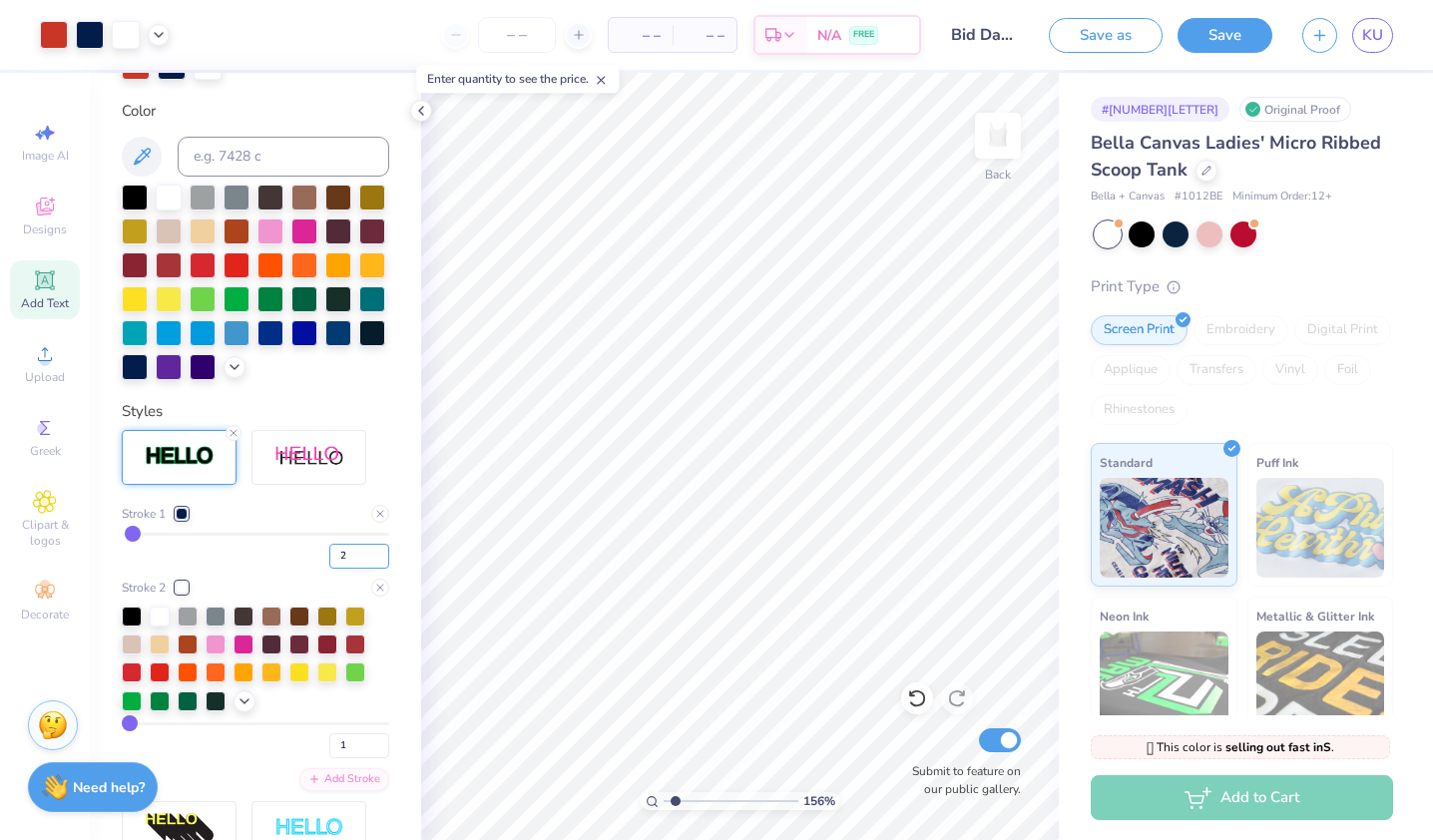 click on "2" at bounding box center [359, 556] 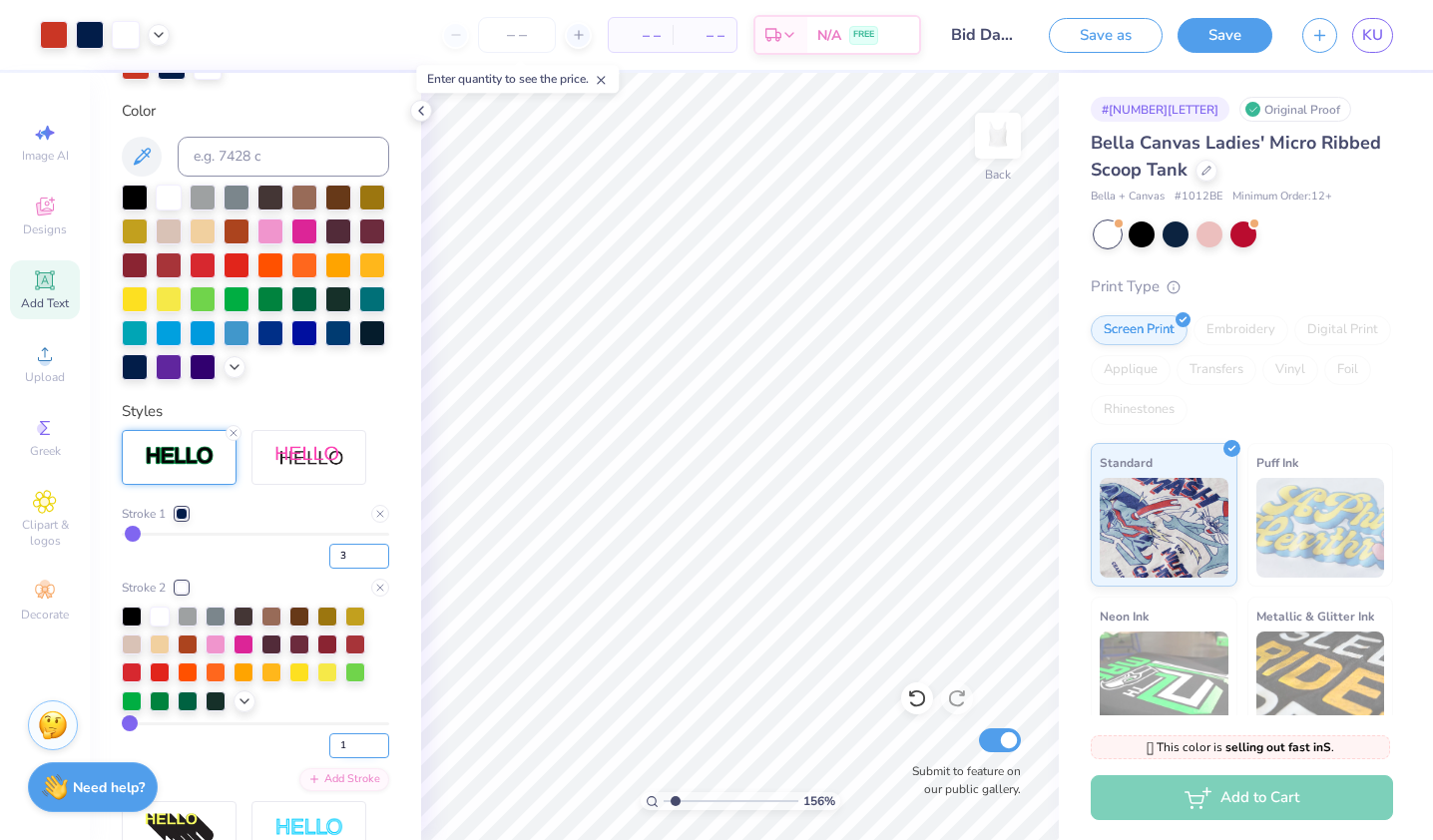 type on "3" 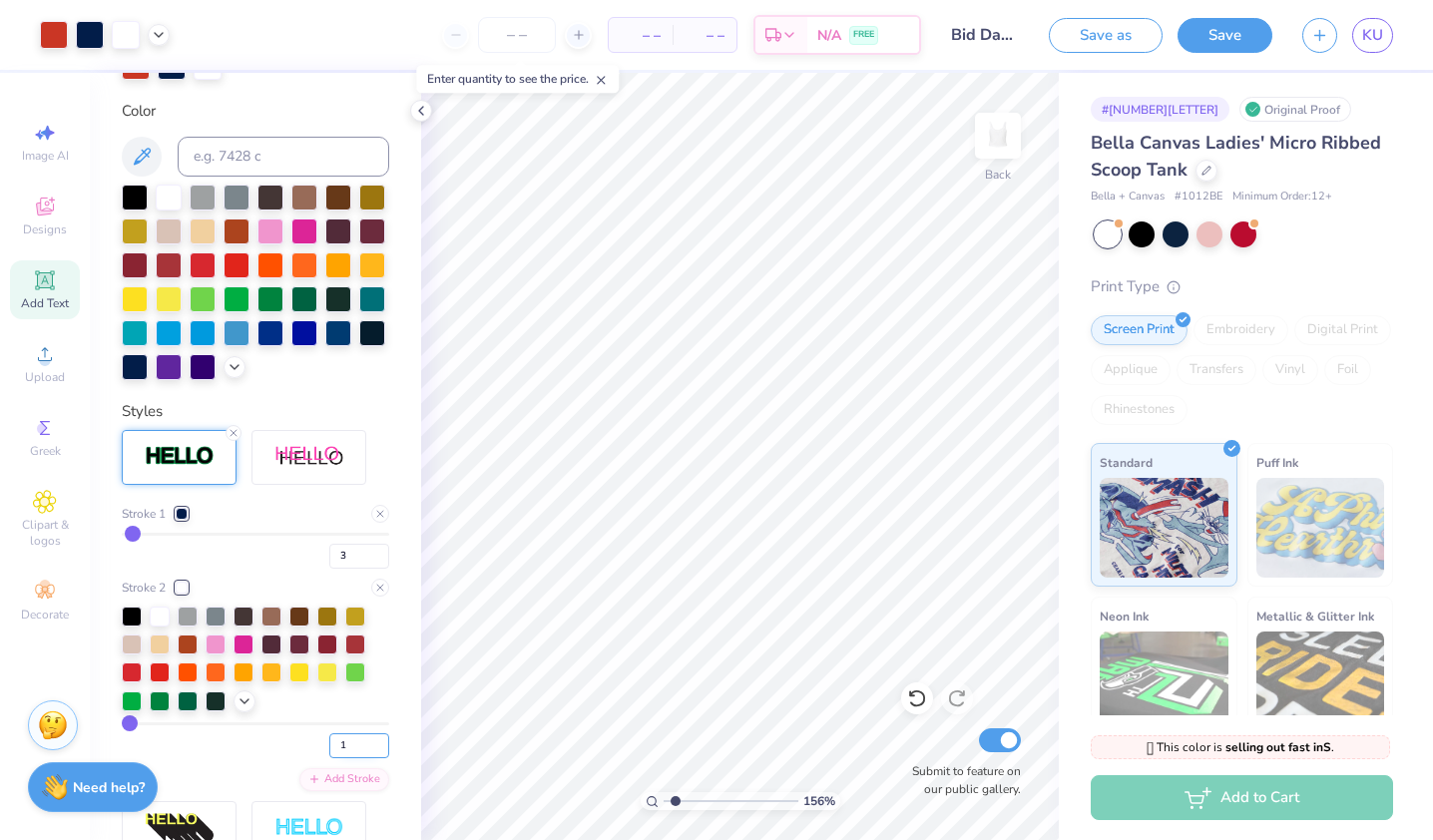 type on "3" 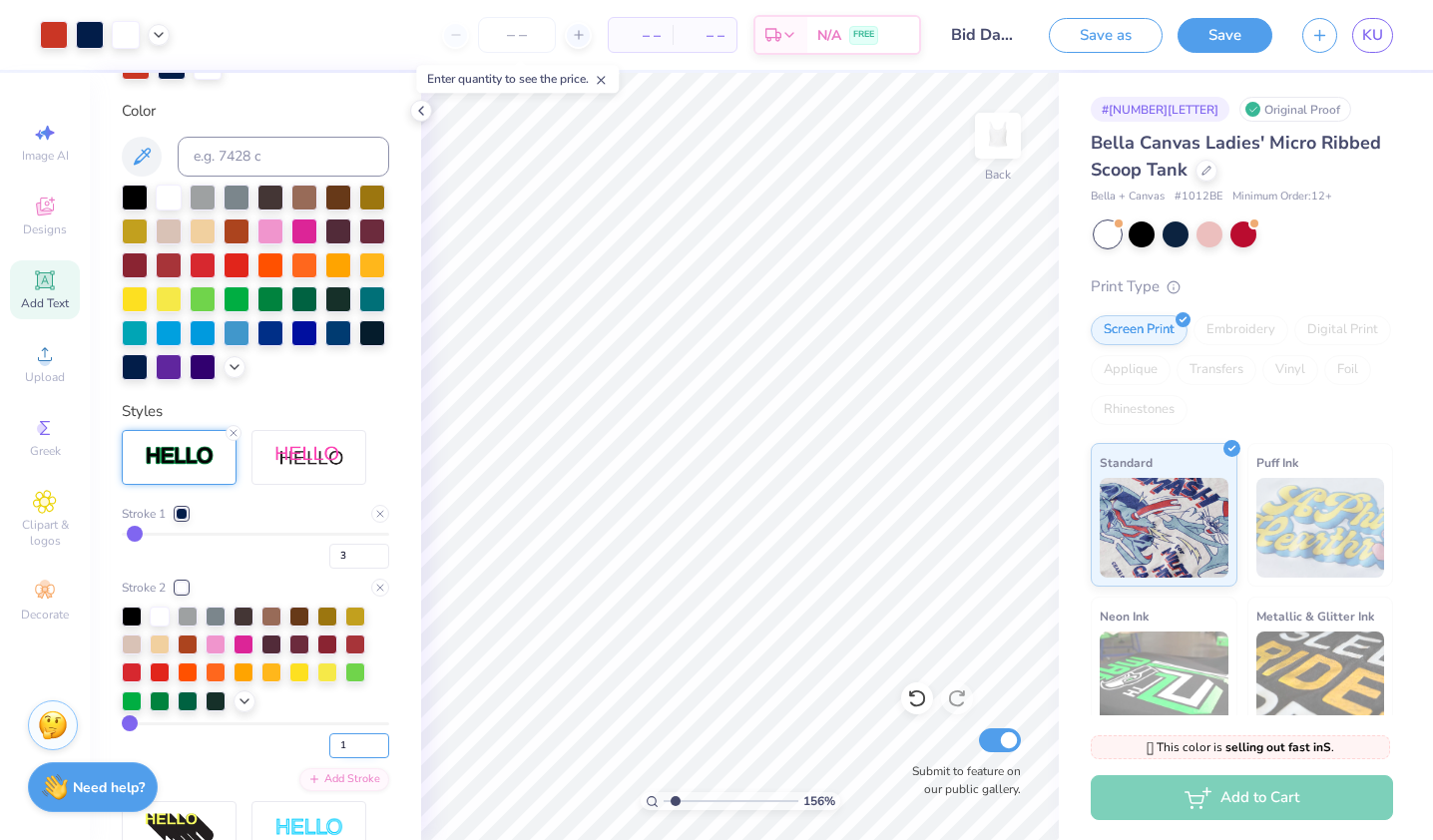 click on "1" at bounding box center (359, 745) 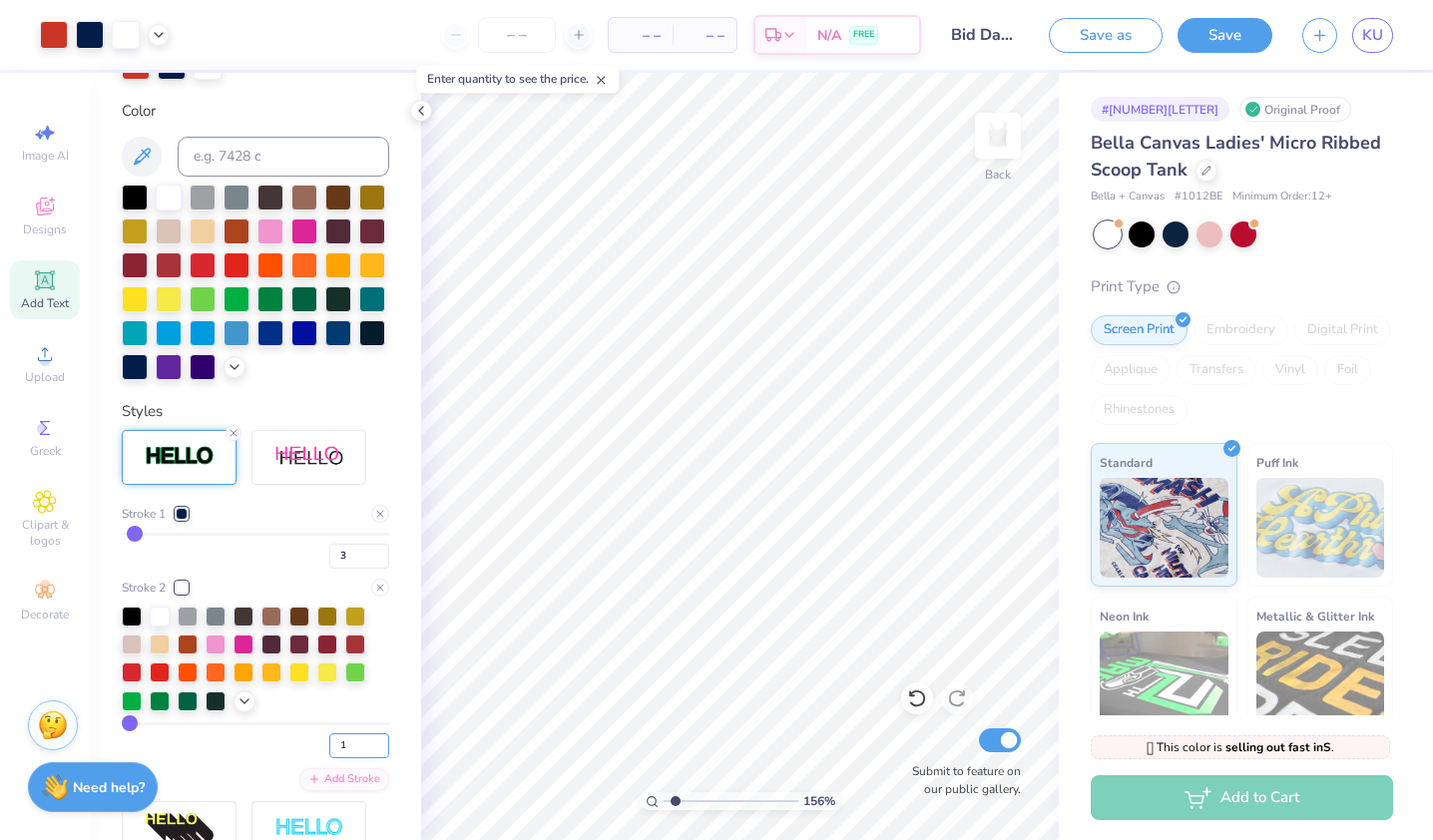 type 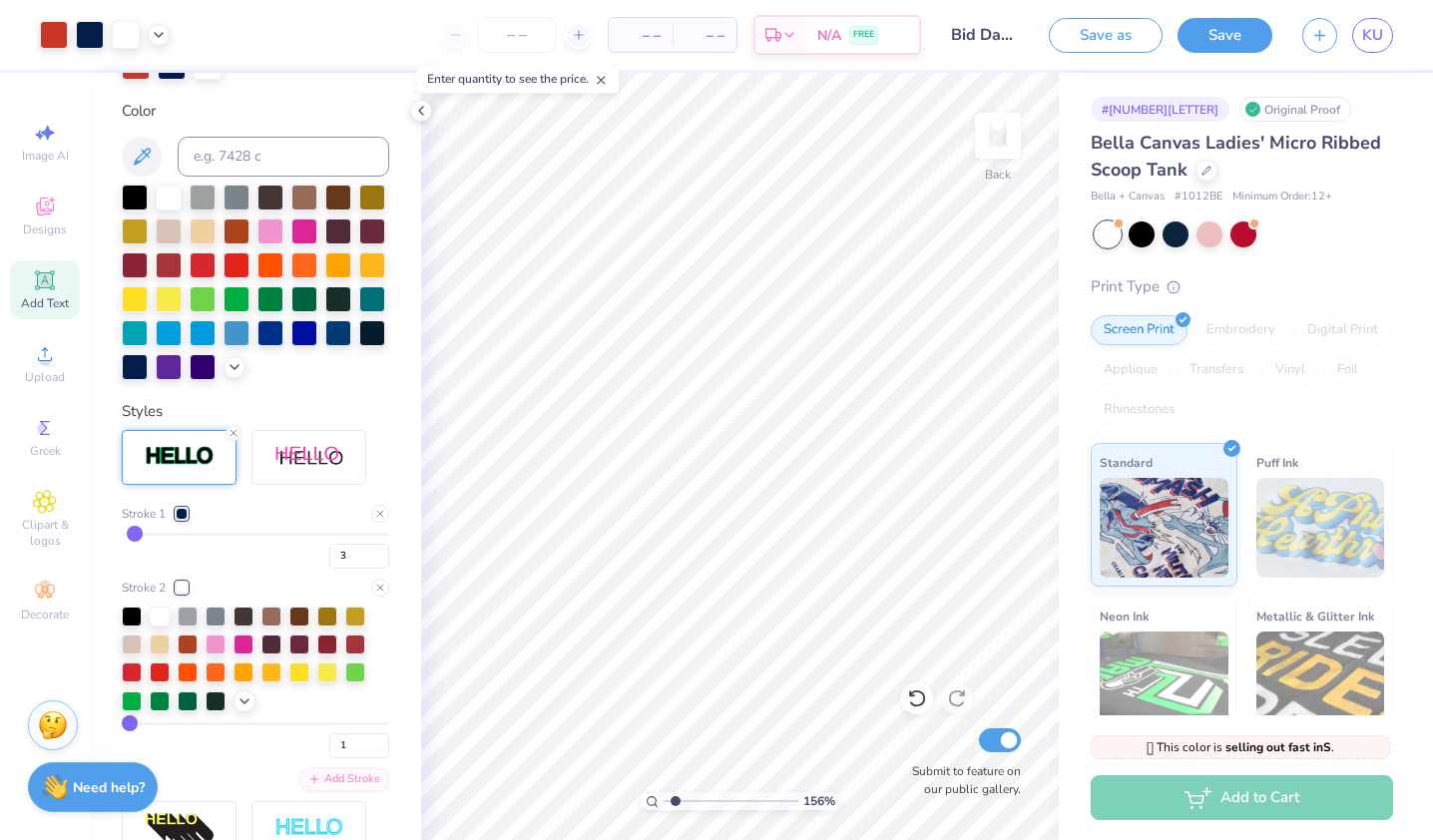 type on "1.55624208188631" 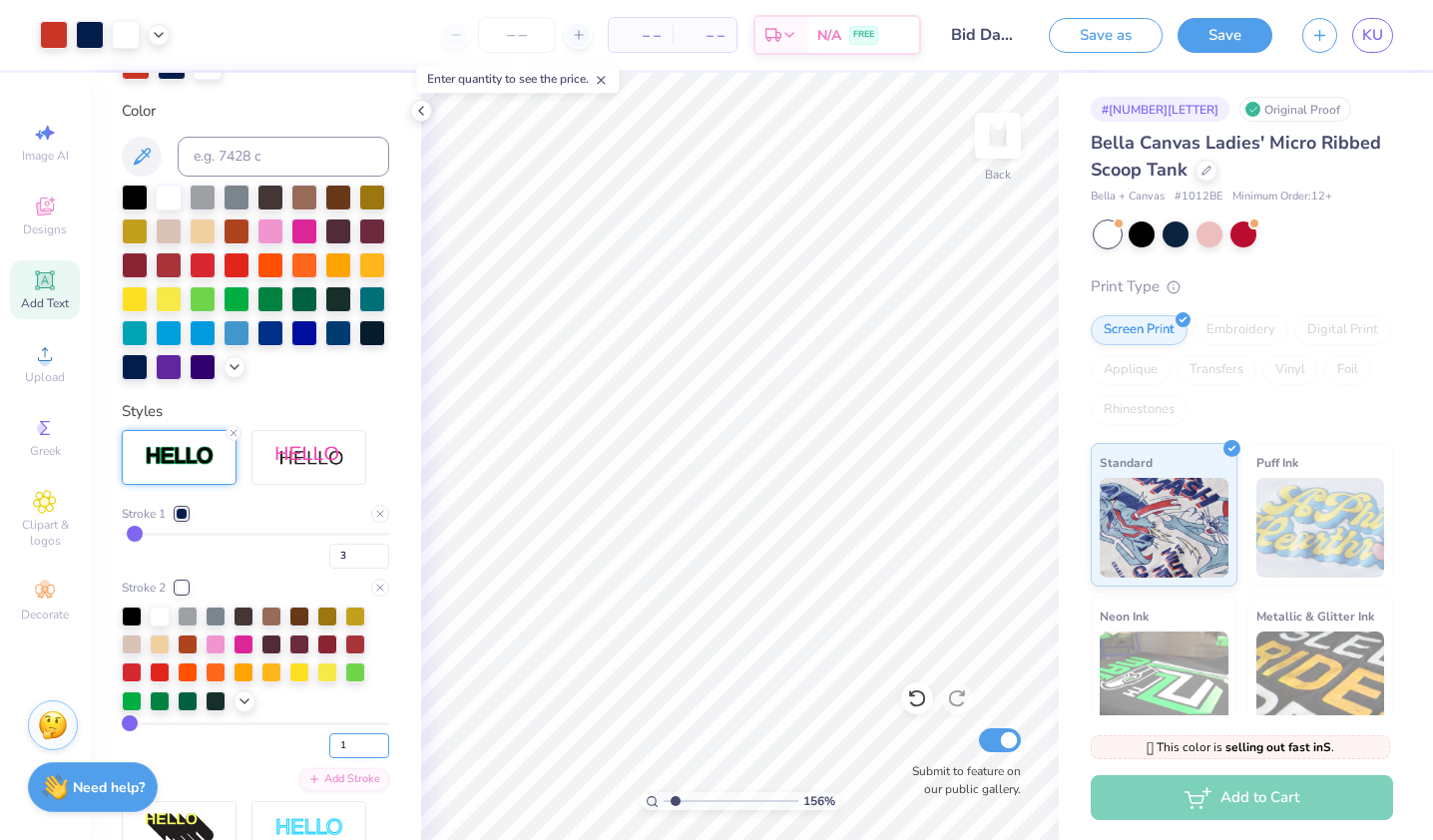 click on "1" at bounding box center [359, 745] 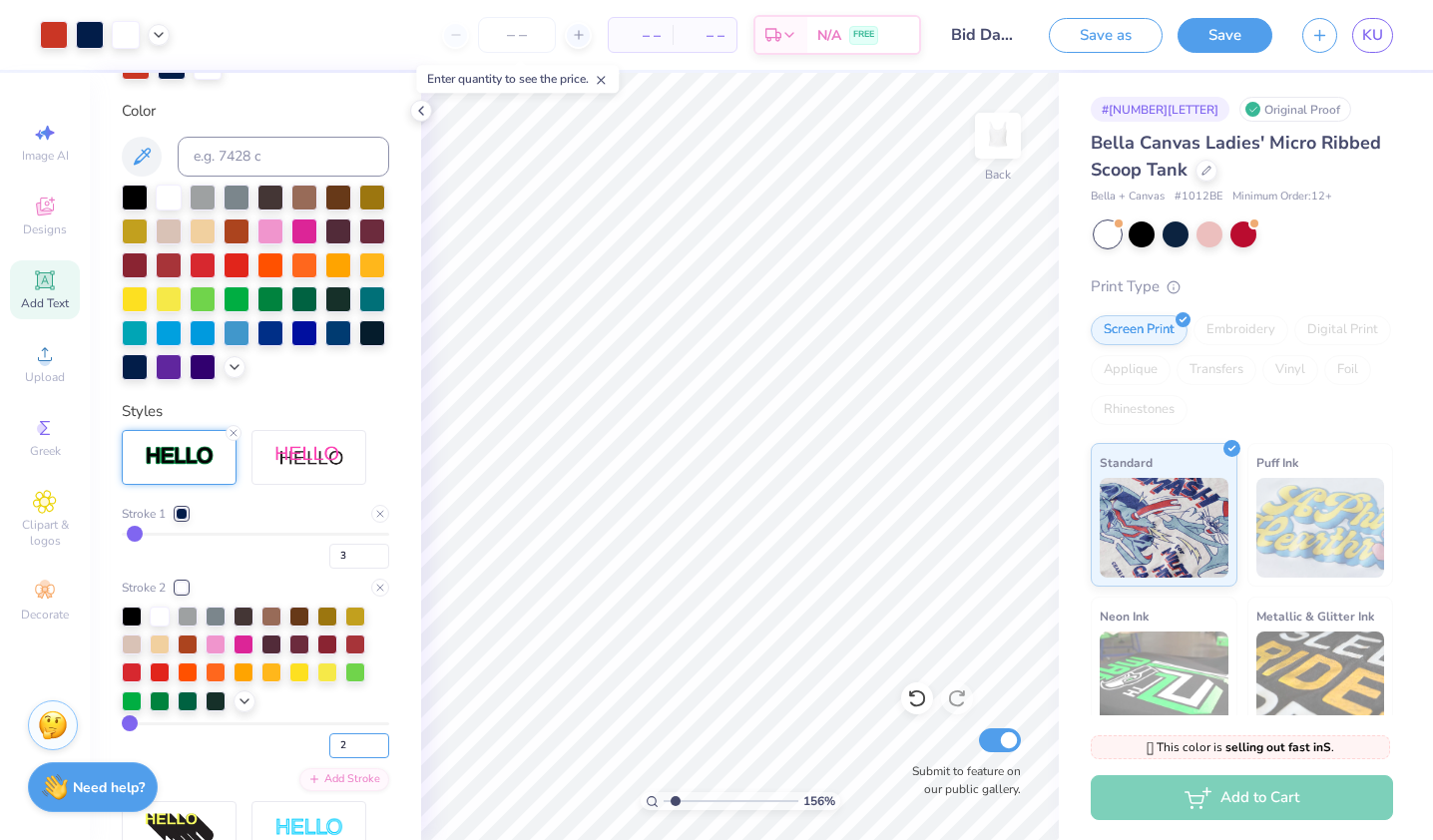 type on "2" 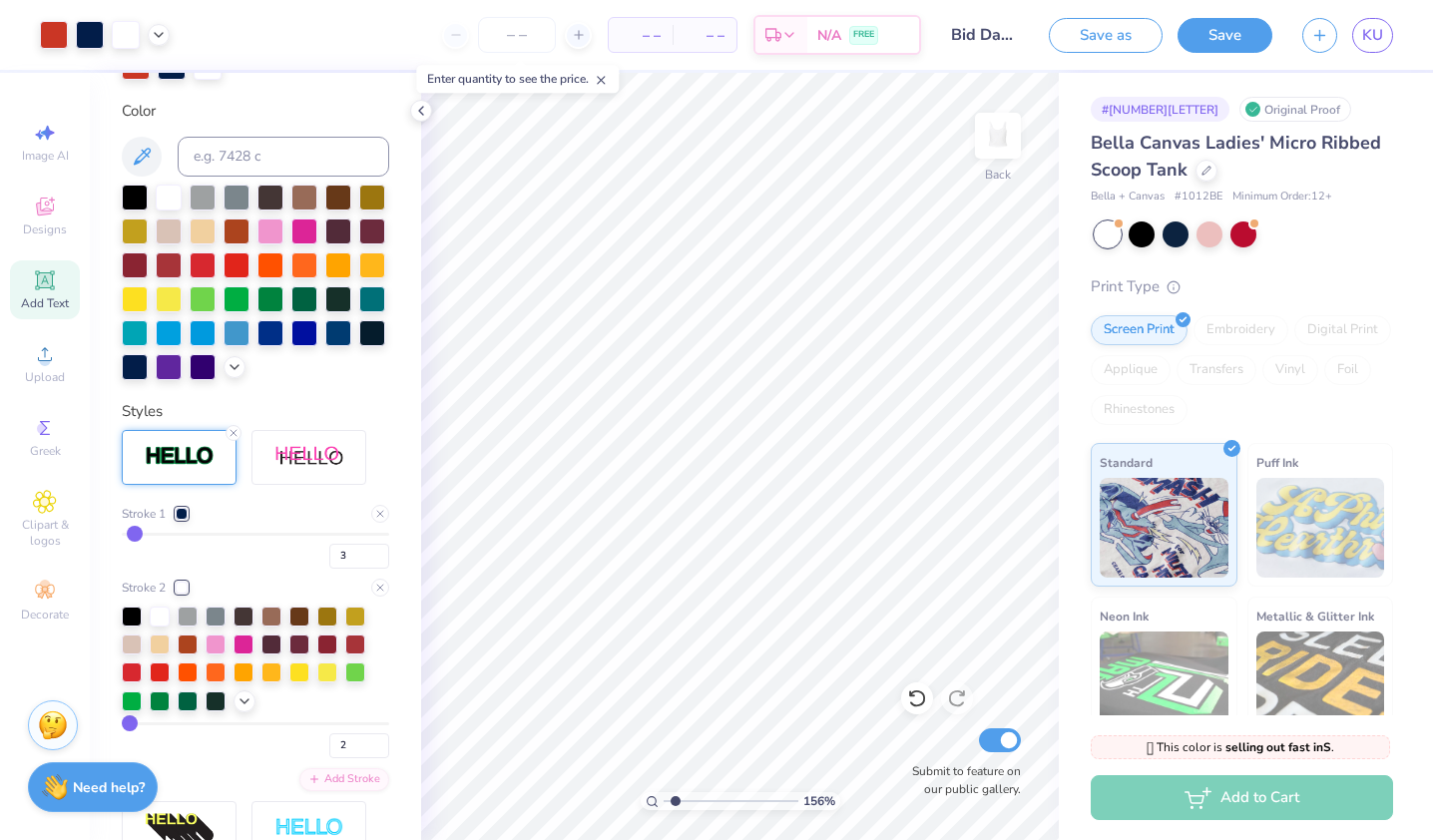 type on "2" 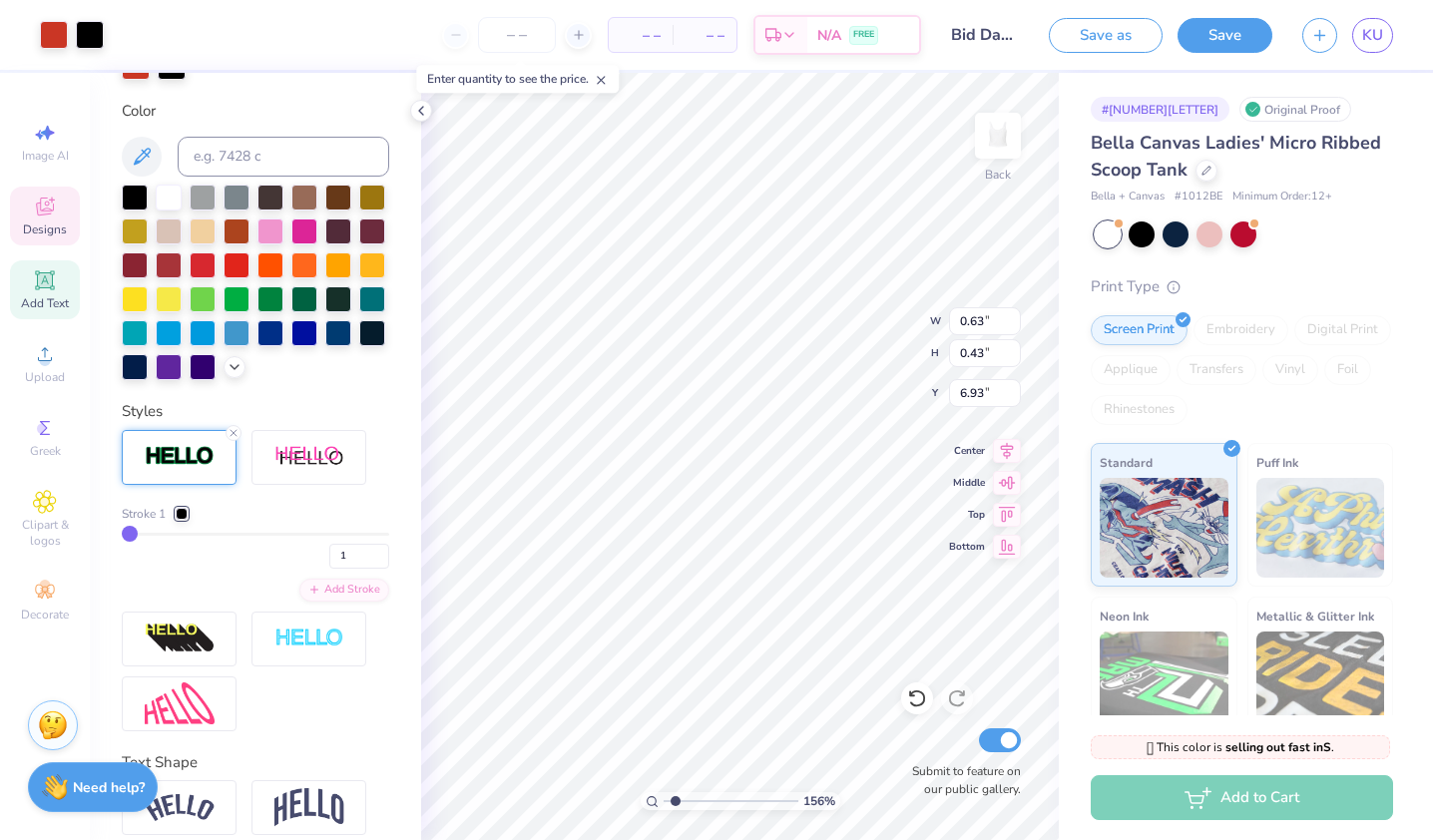 type on "1.55624208188631" 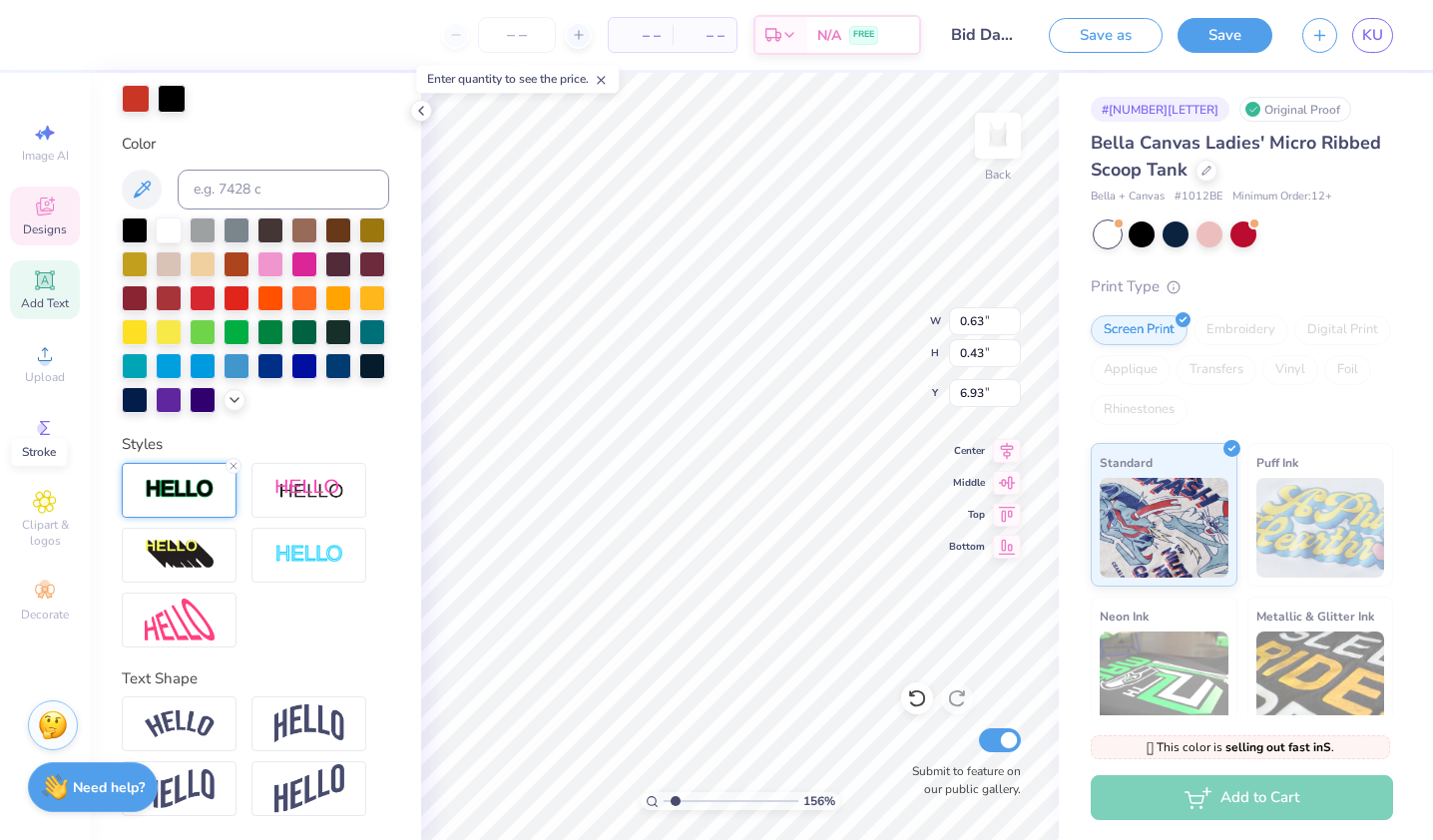 click at bounding box center [180, 489] 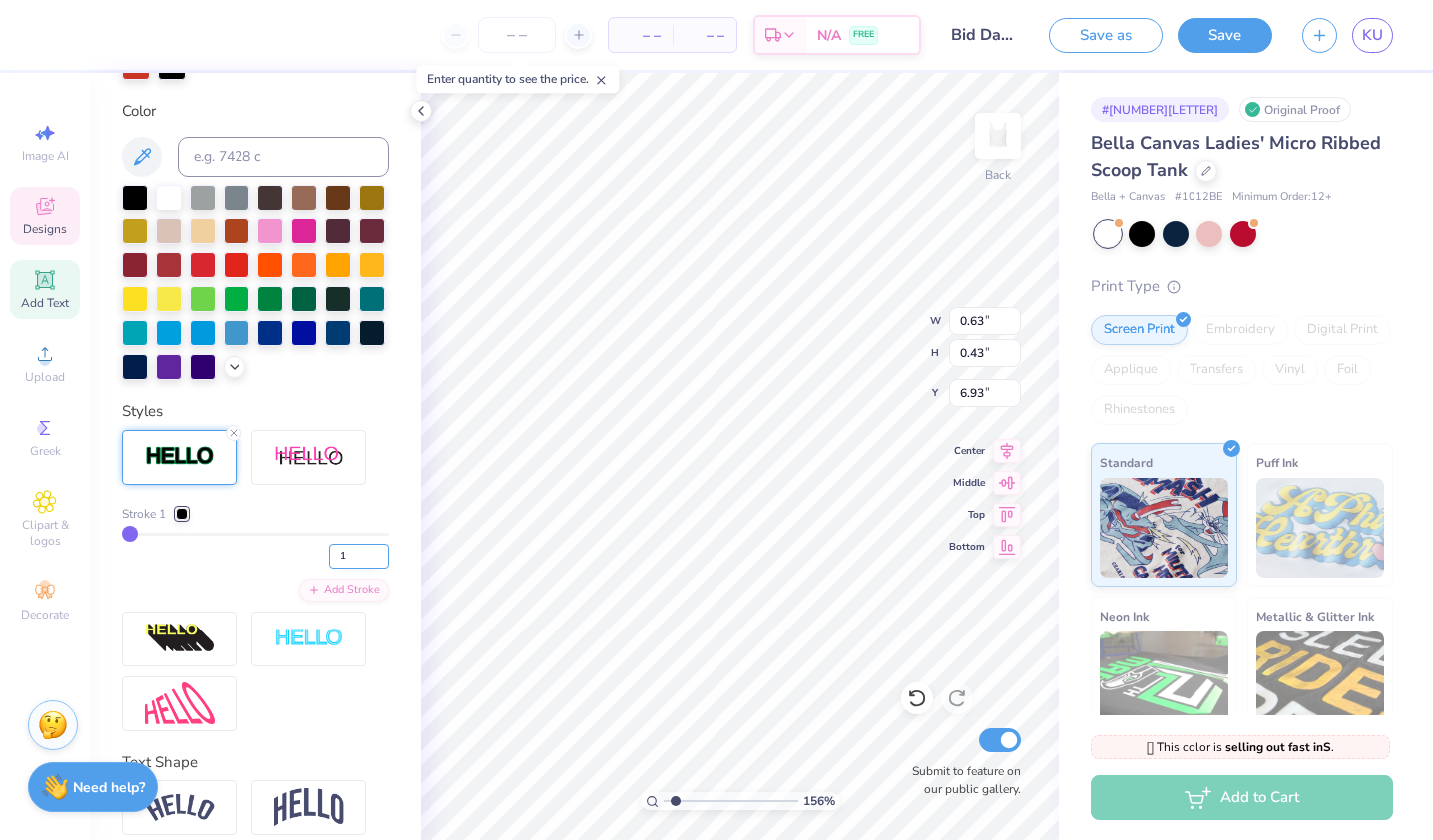 click on "1" at bounding box center (359, 556) 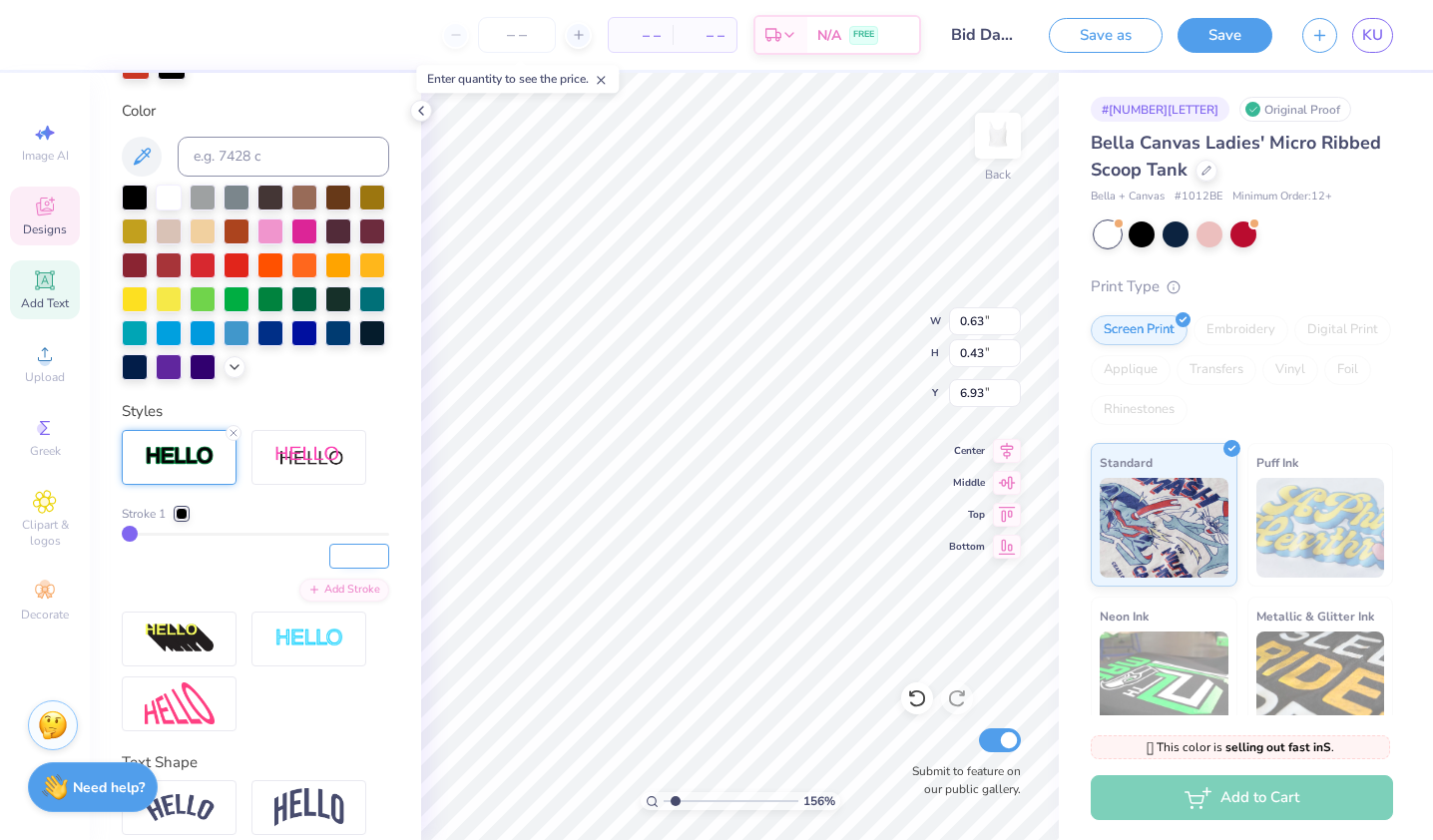 type on "2" 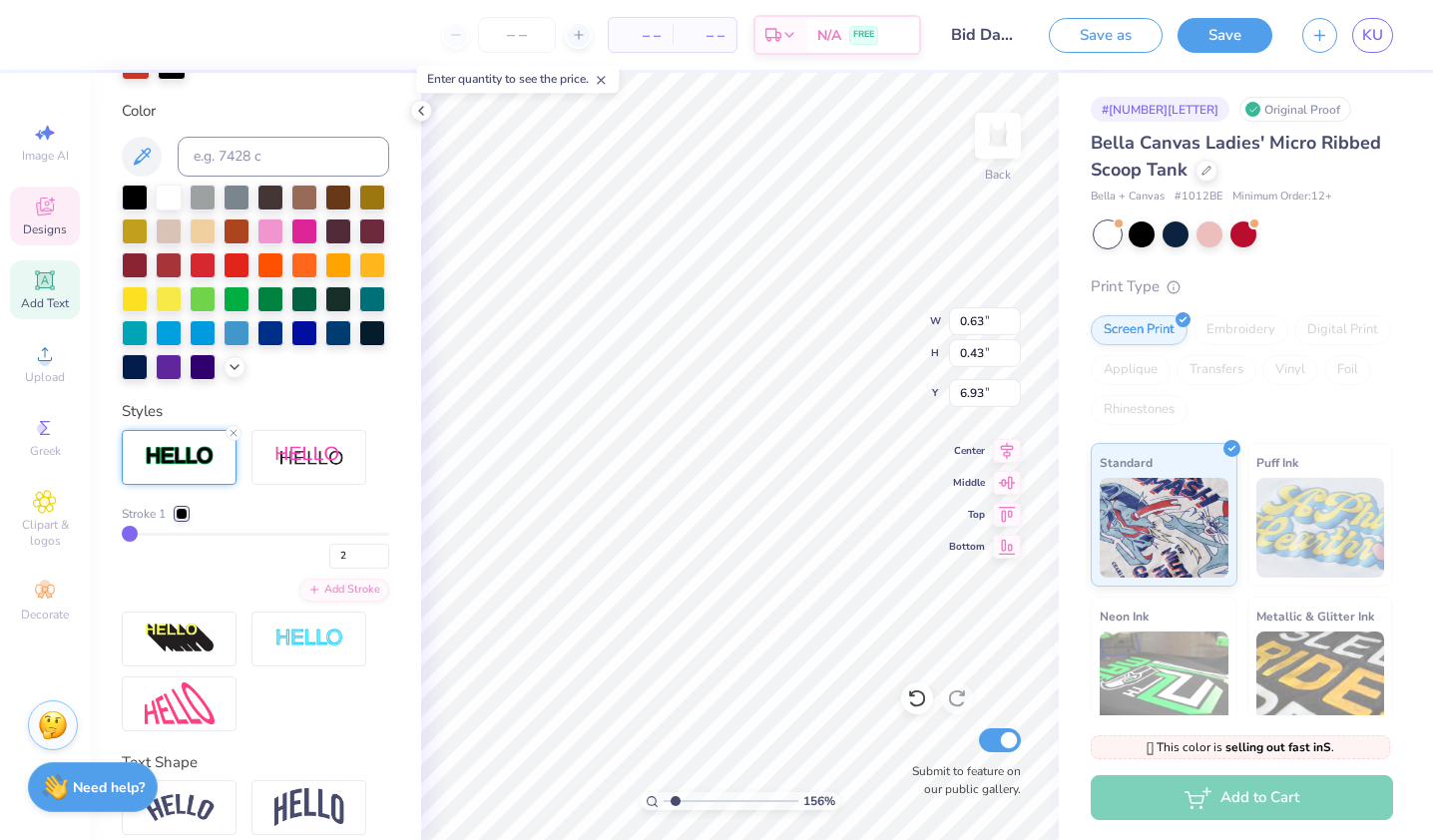type on "1.55624208188631" 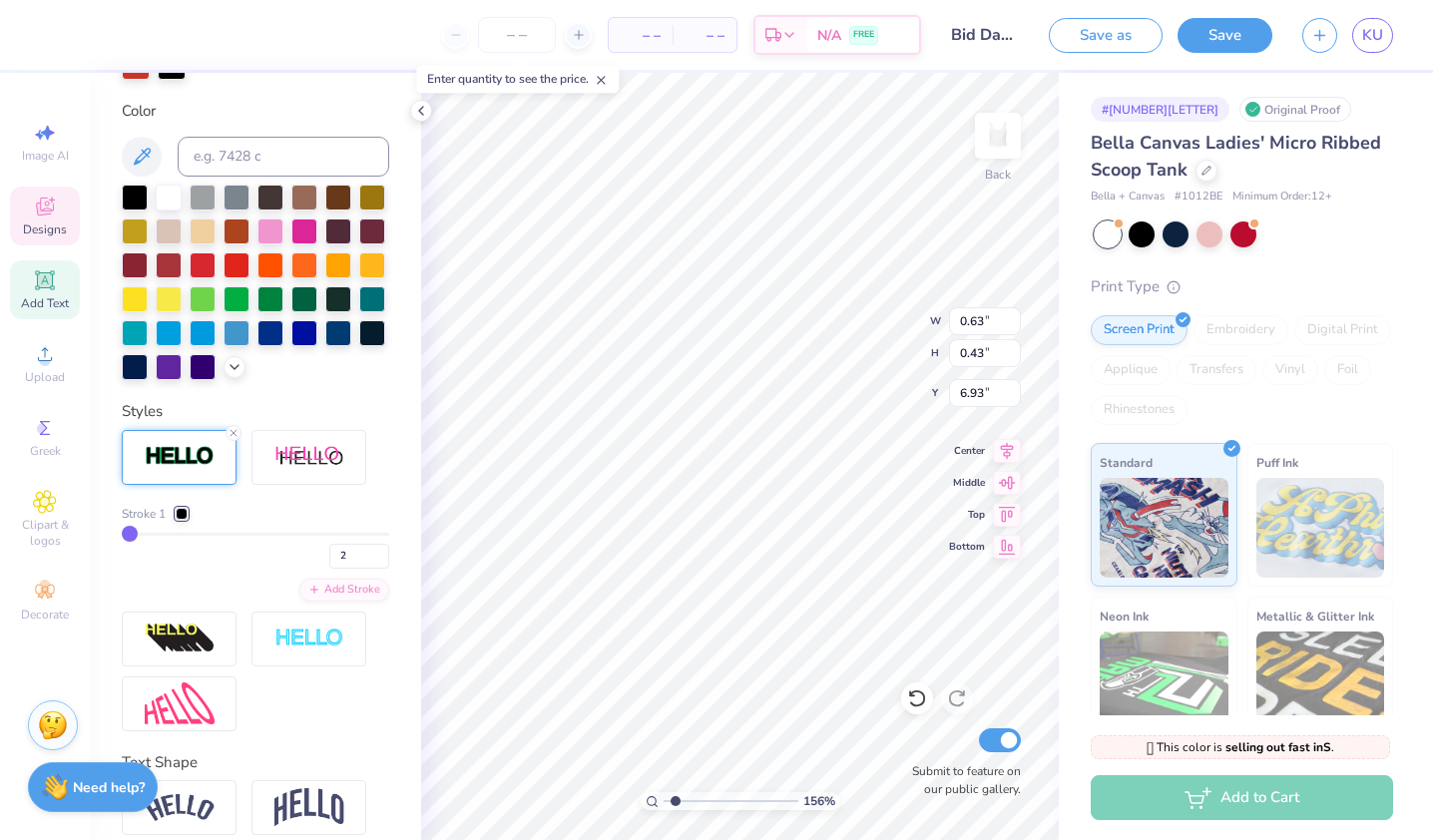 type on "0.64" 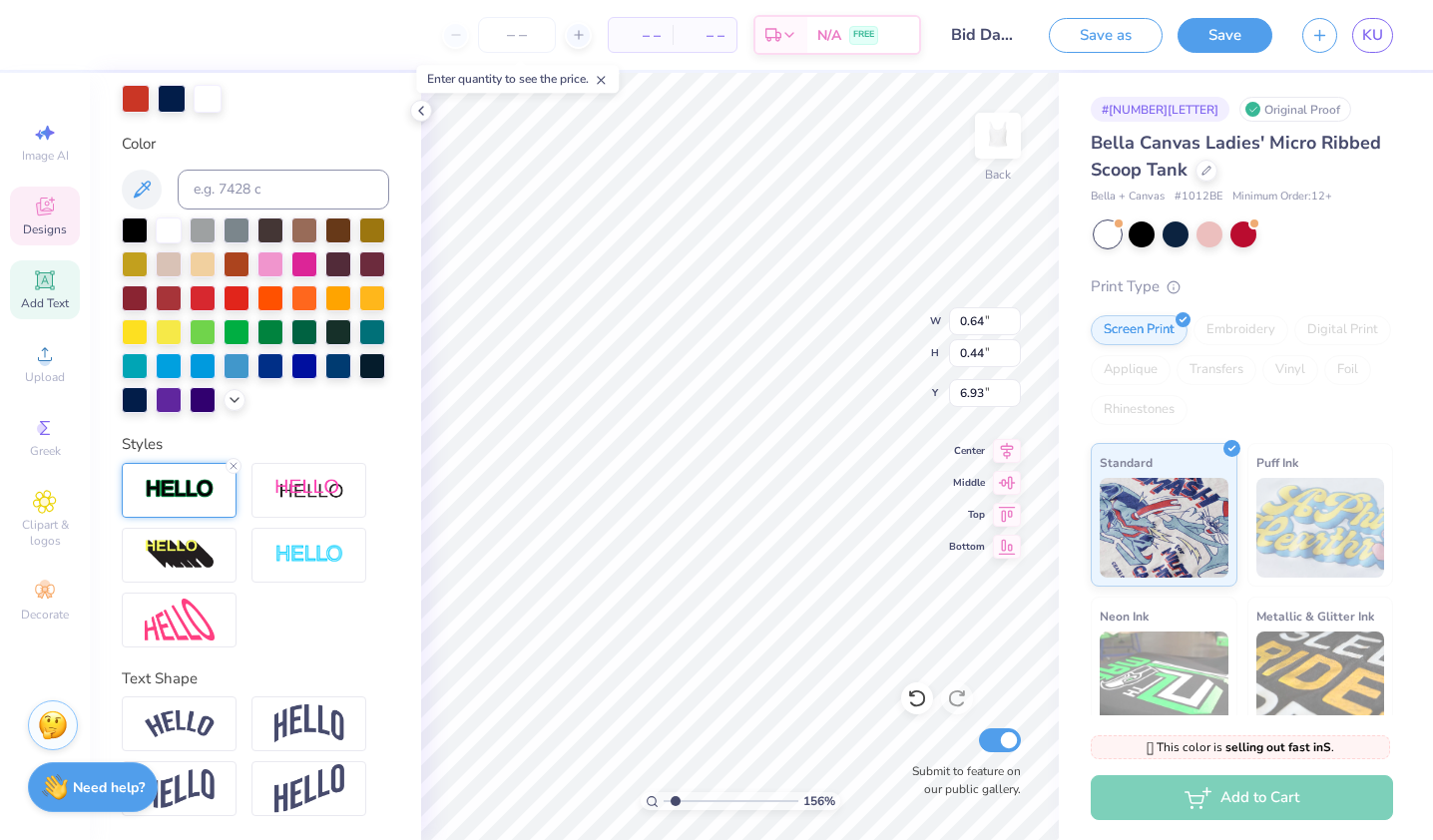 click at bounding box center [180, 489] 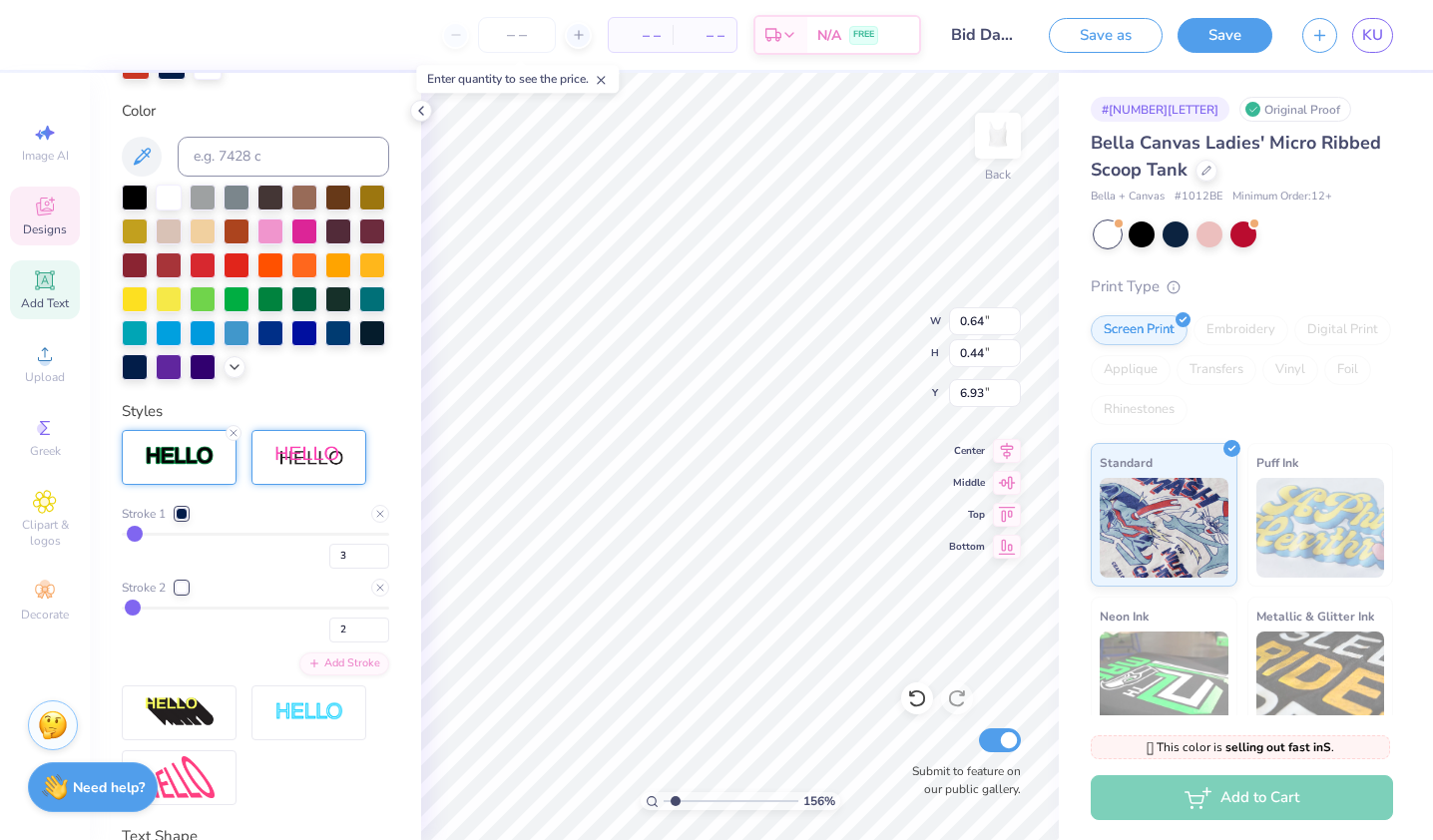 type on "1.55624208188631" 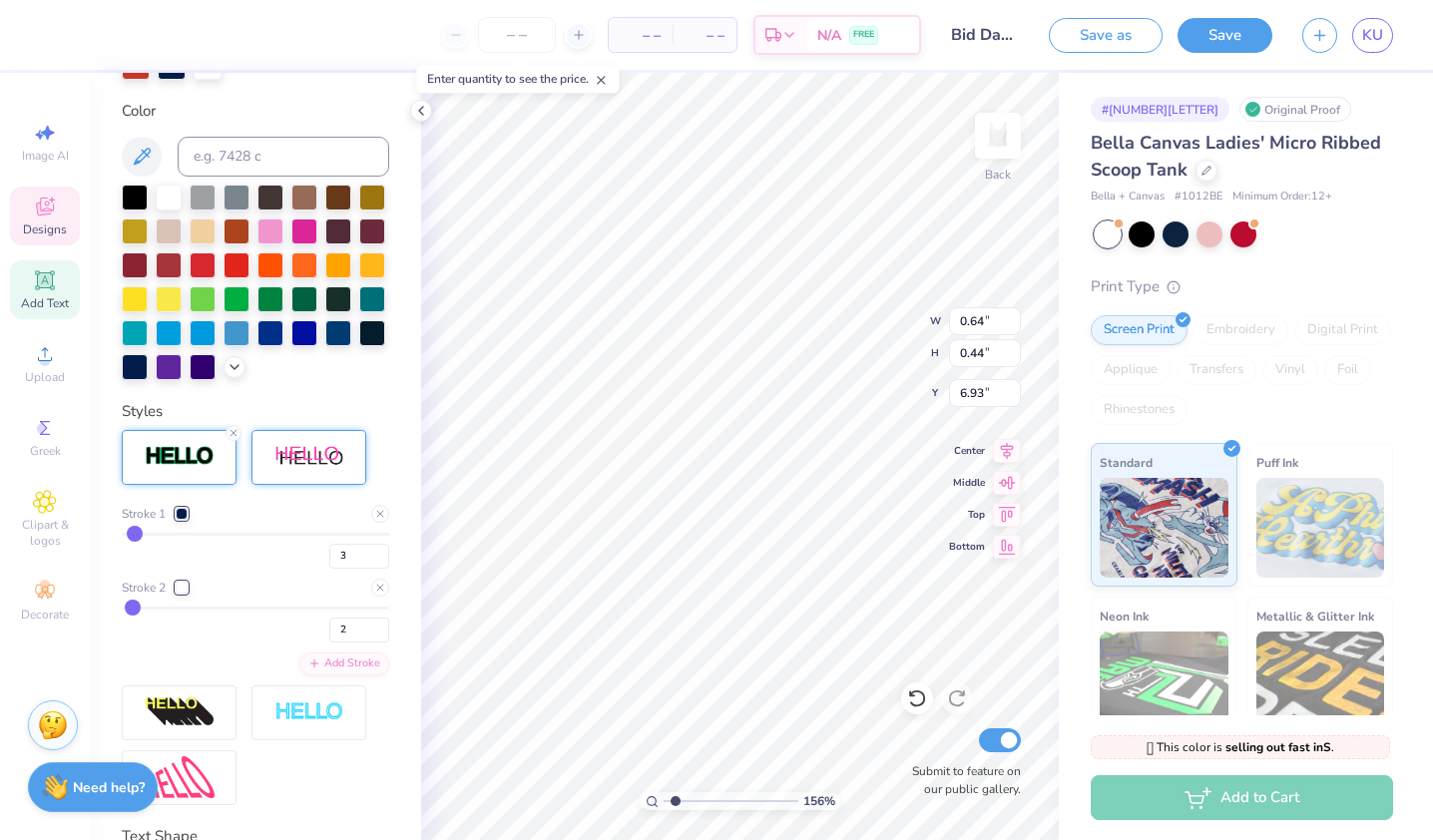 type on "0.63" 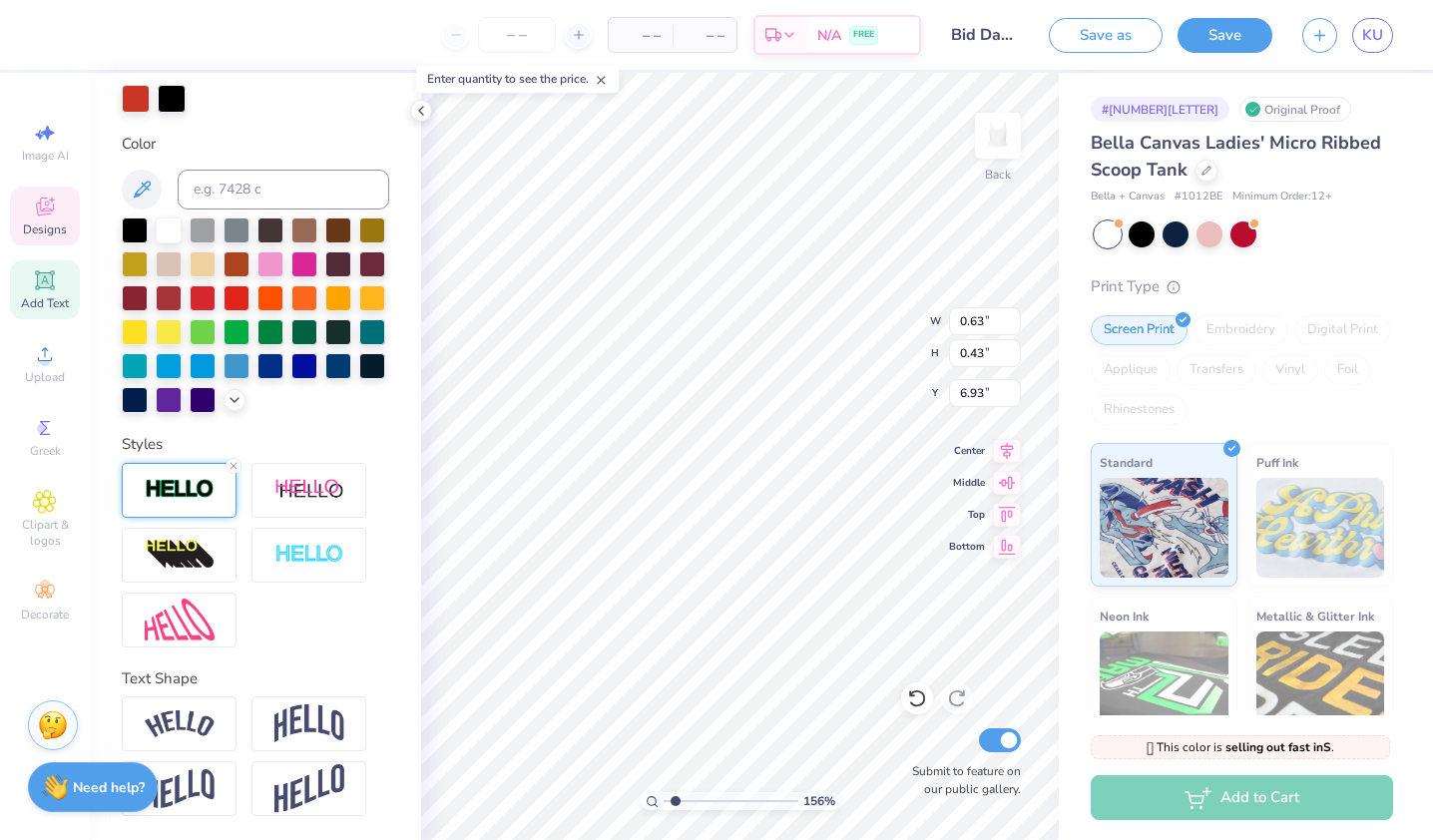 click at bounding box center [180, 489] 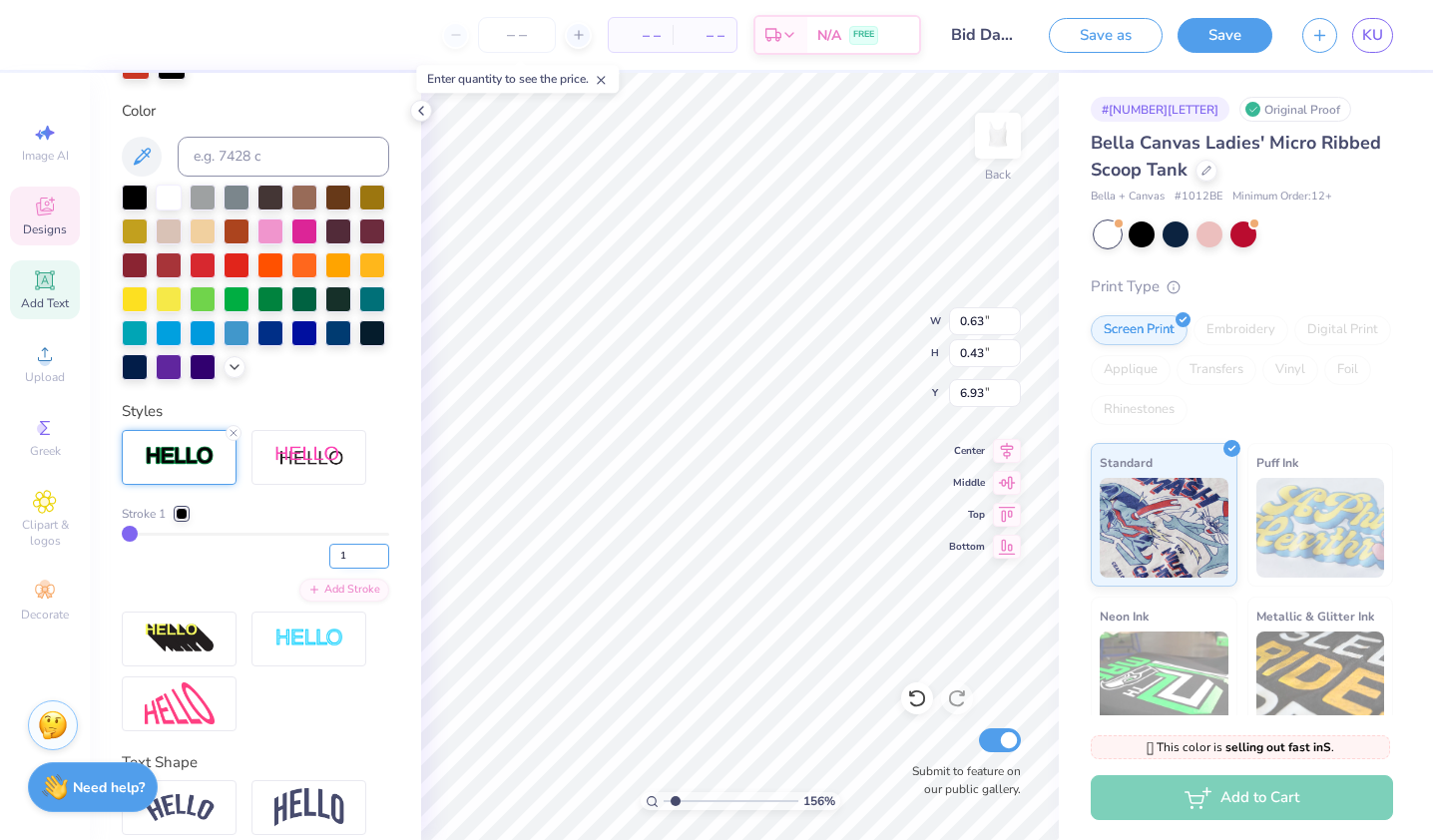 click on "1" at bounding box center [359, 556] 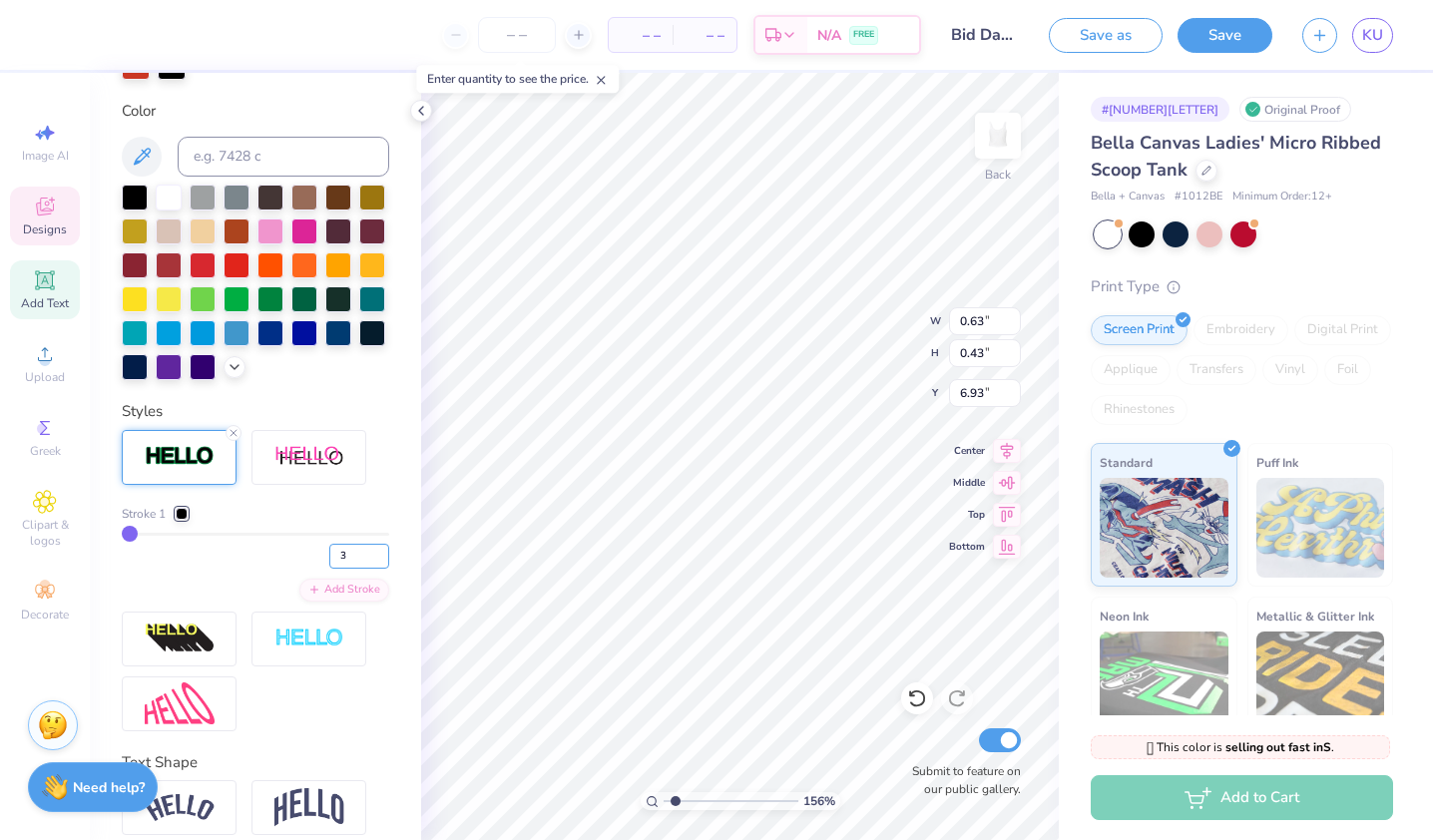 type on "3" 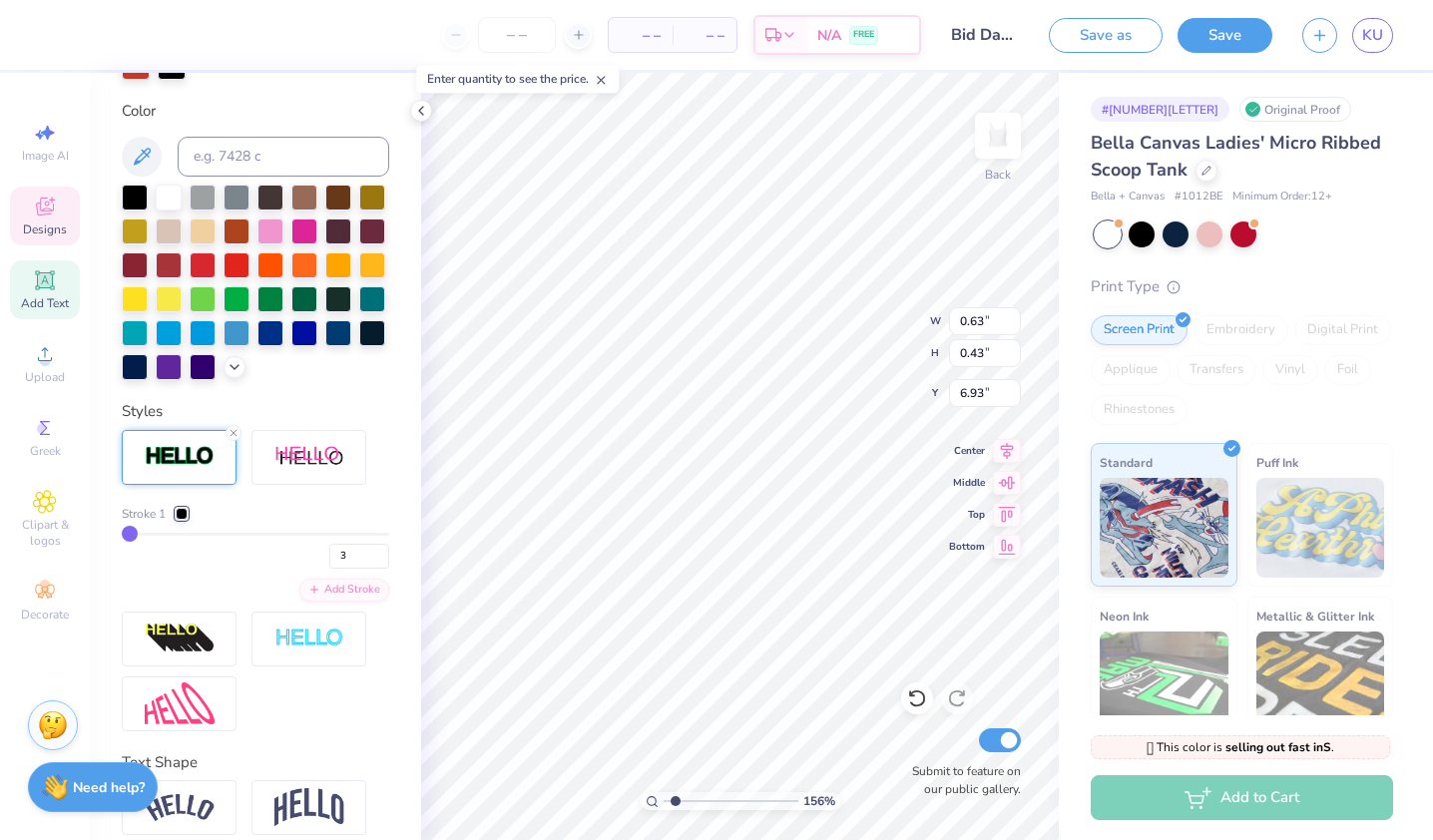 type on "3" 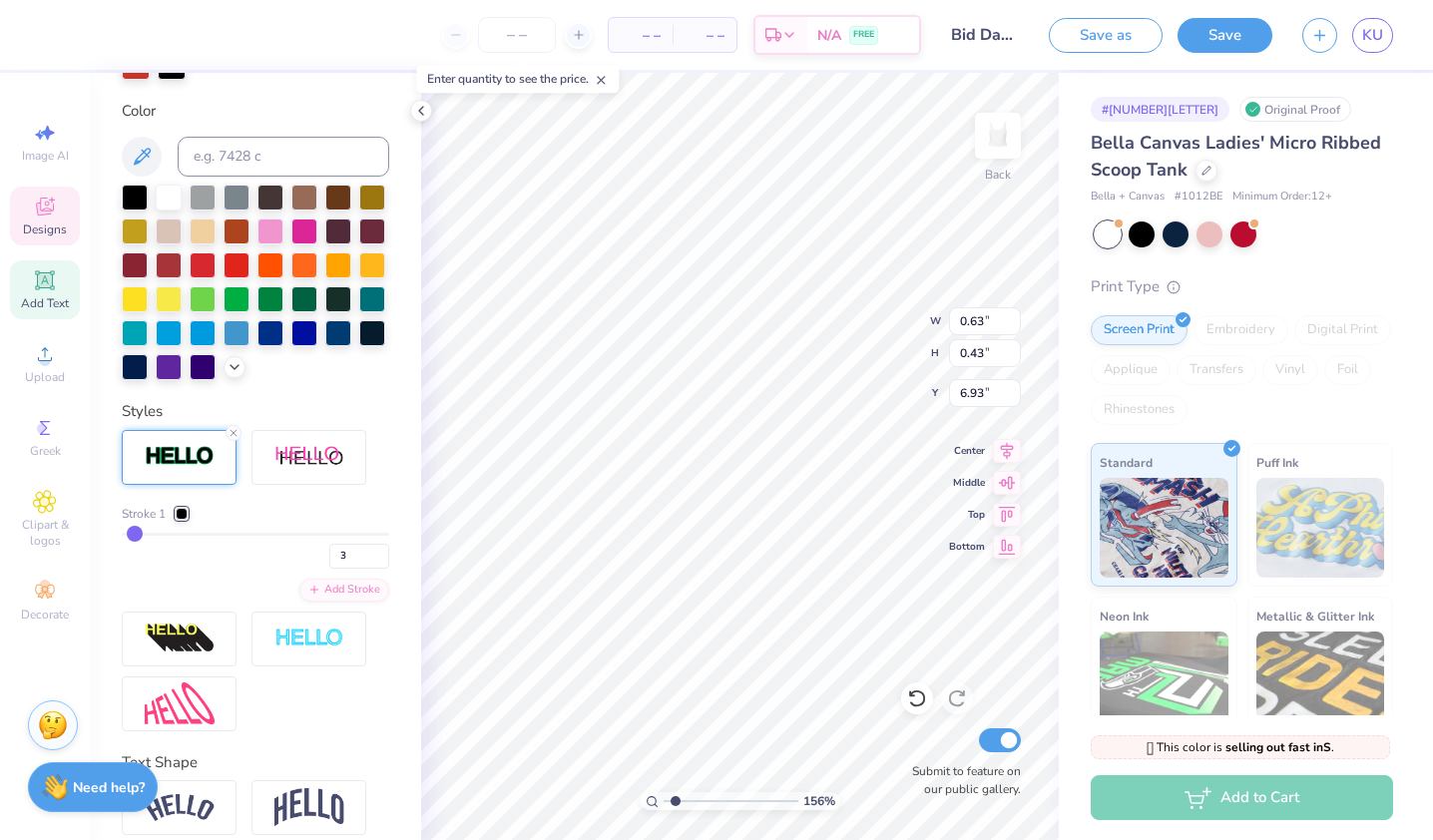 click on "Stroke 1 3  Add Stroke" at bounding box center (255, 553) 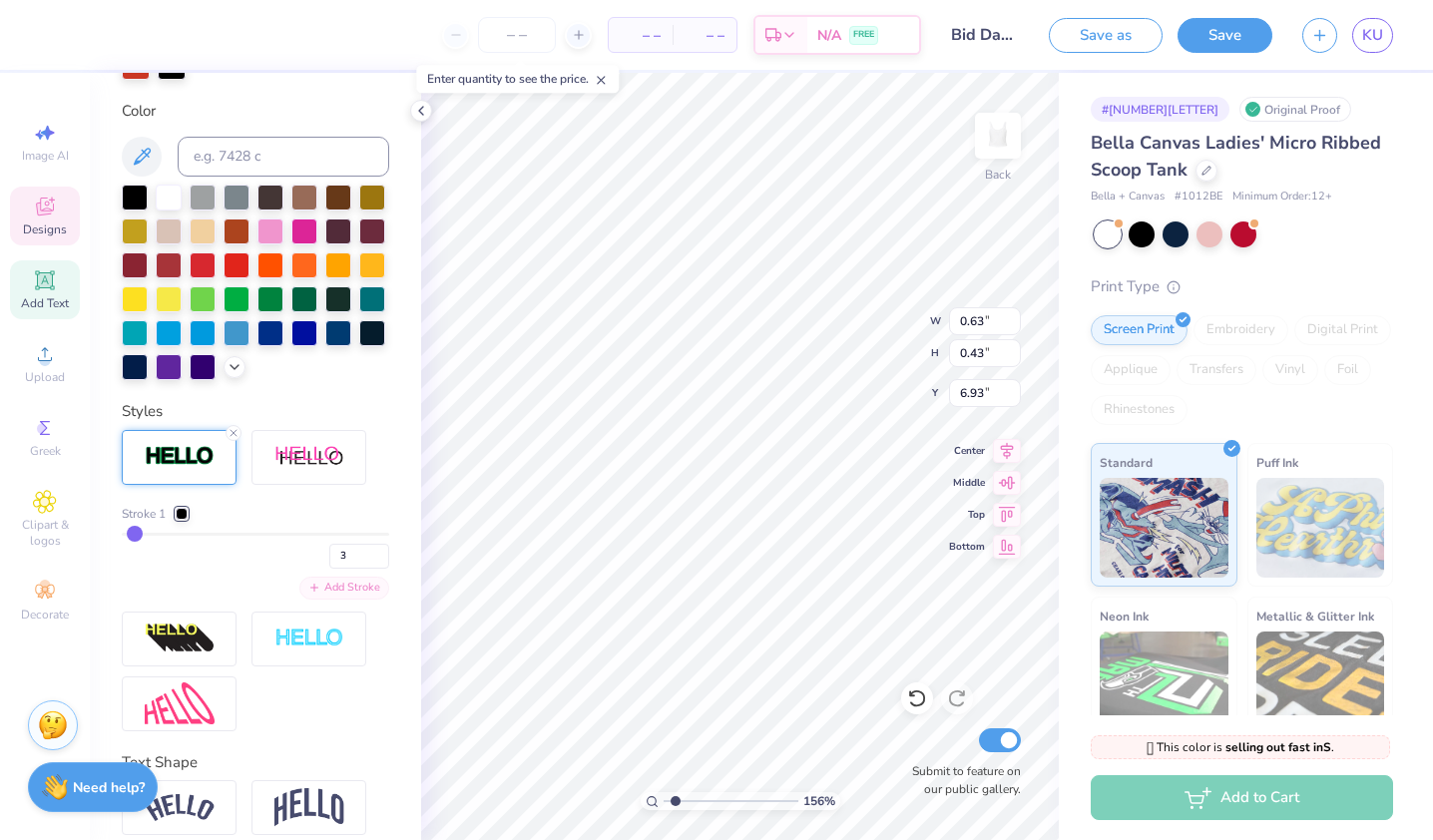 click on "Add Stroke" at bounding box center [344, 588] 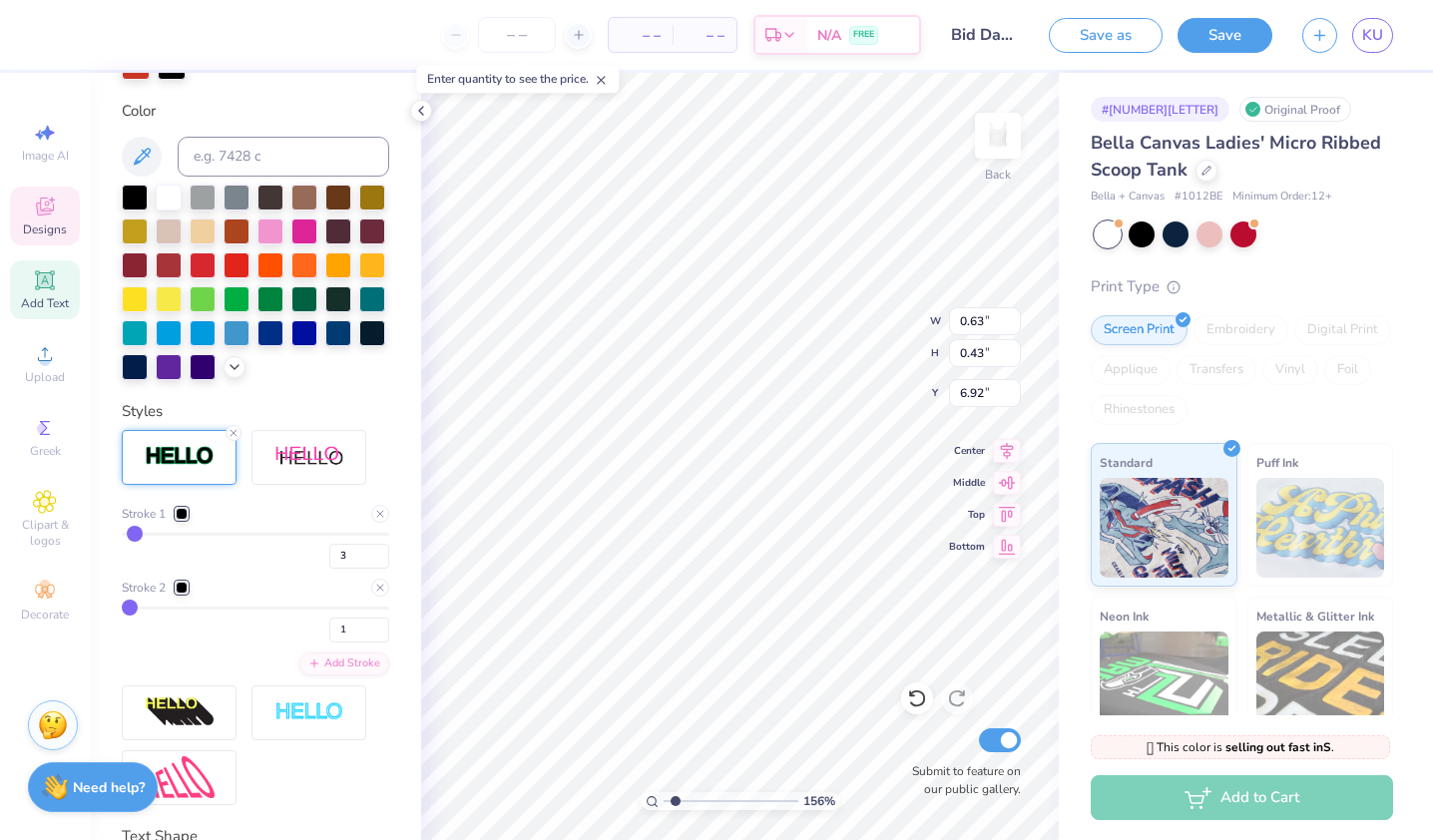 type on "1.55624208188631" 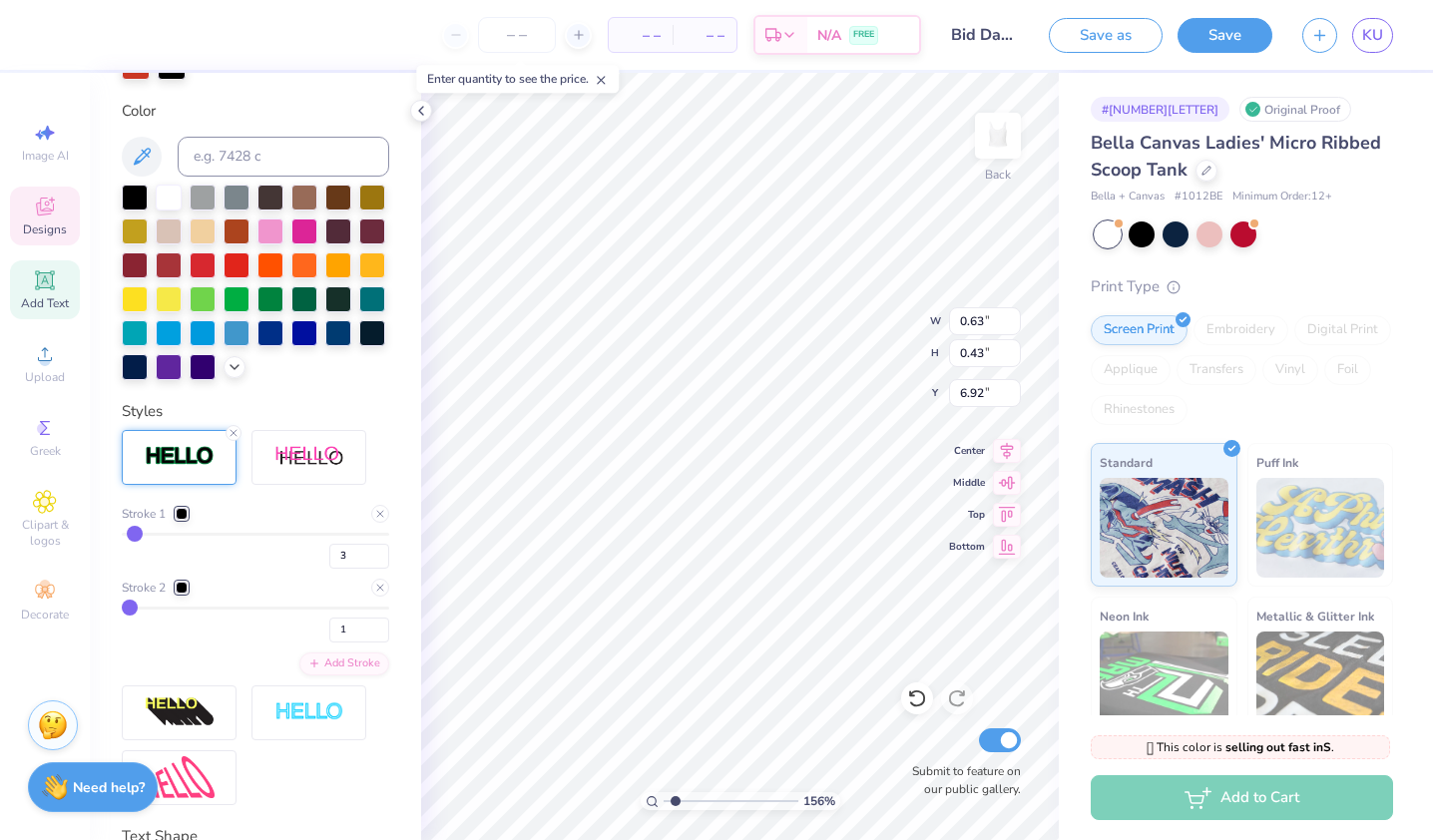 type on "0.64" 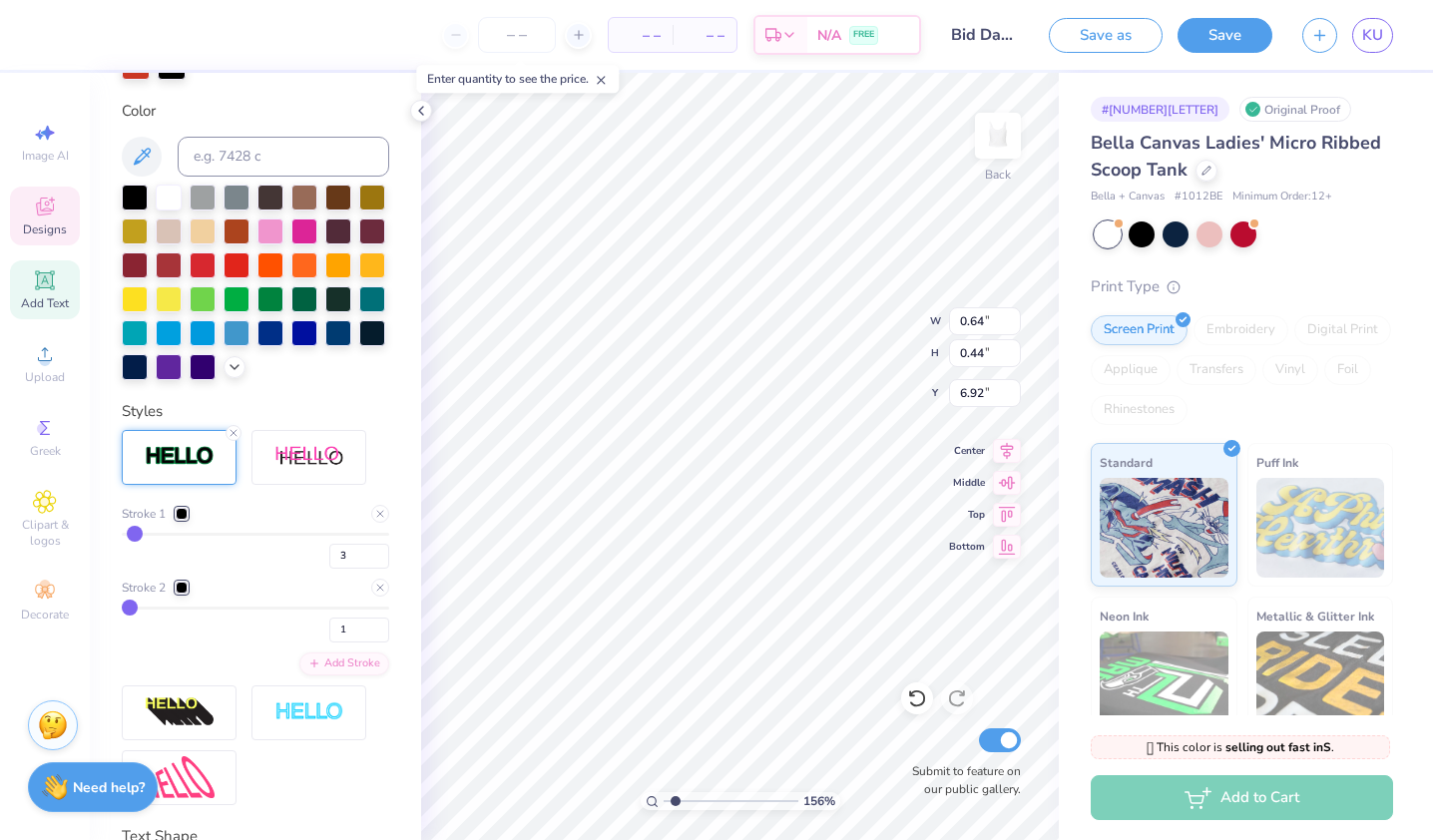 type on "1.55624208188631" 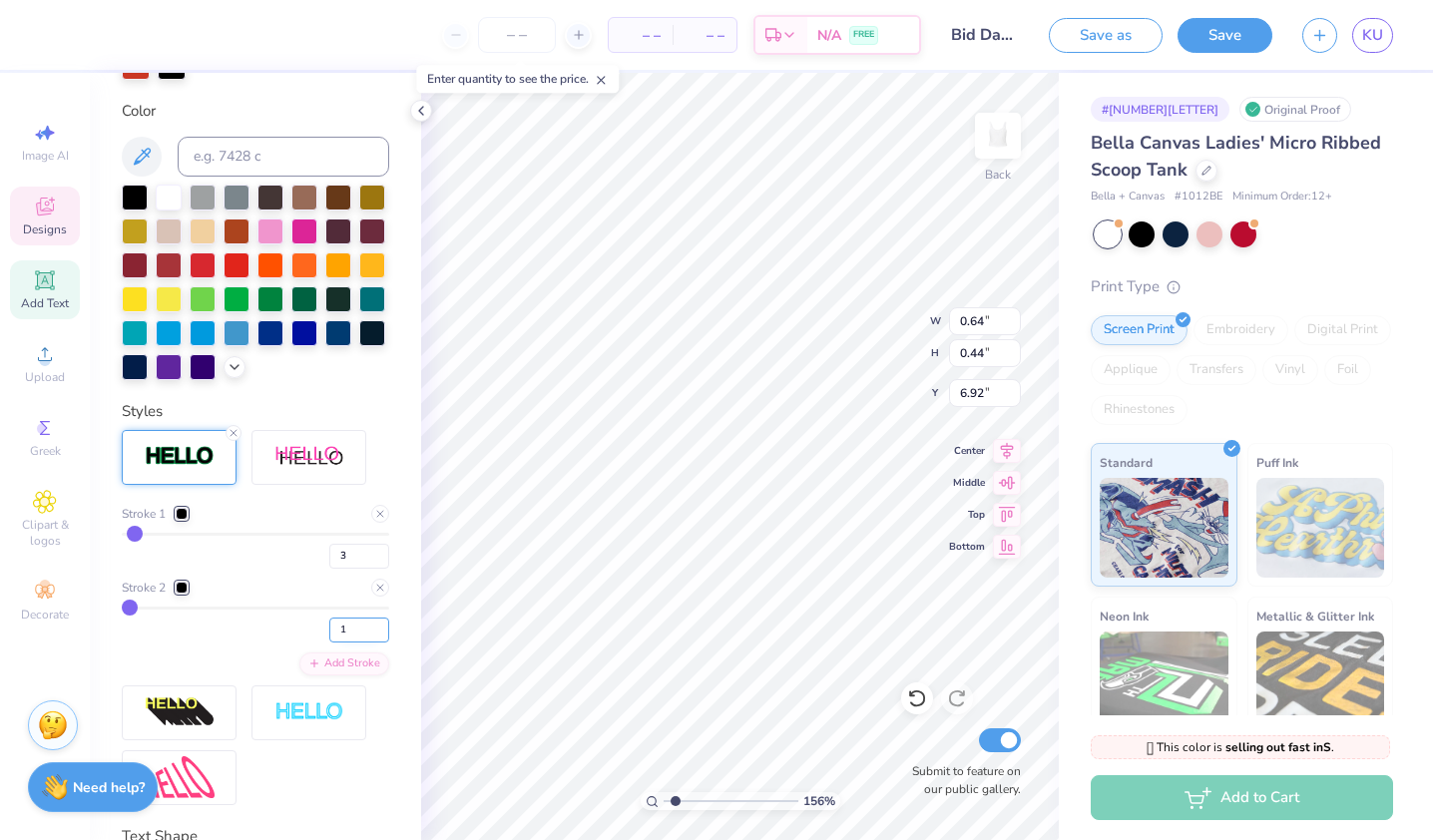 click on "1" at bounding box center (359, 630) 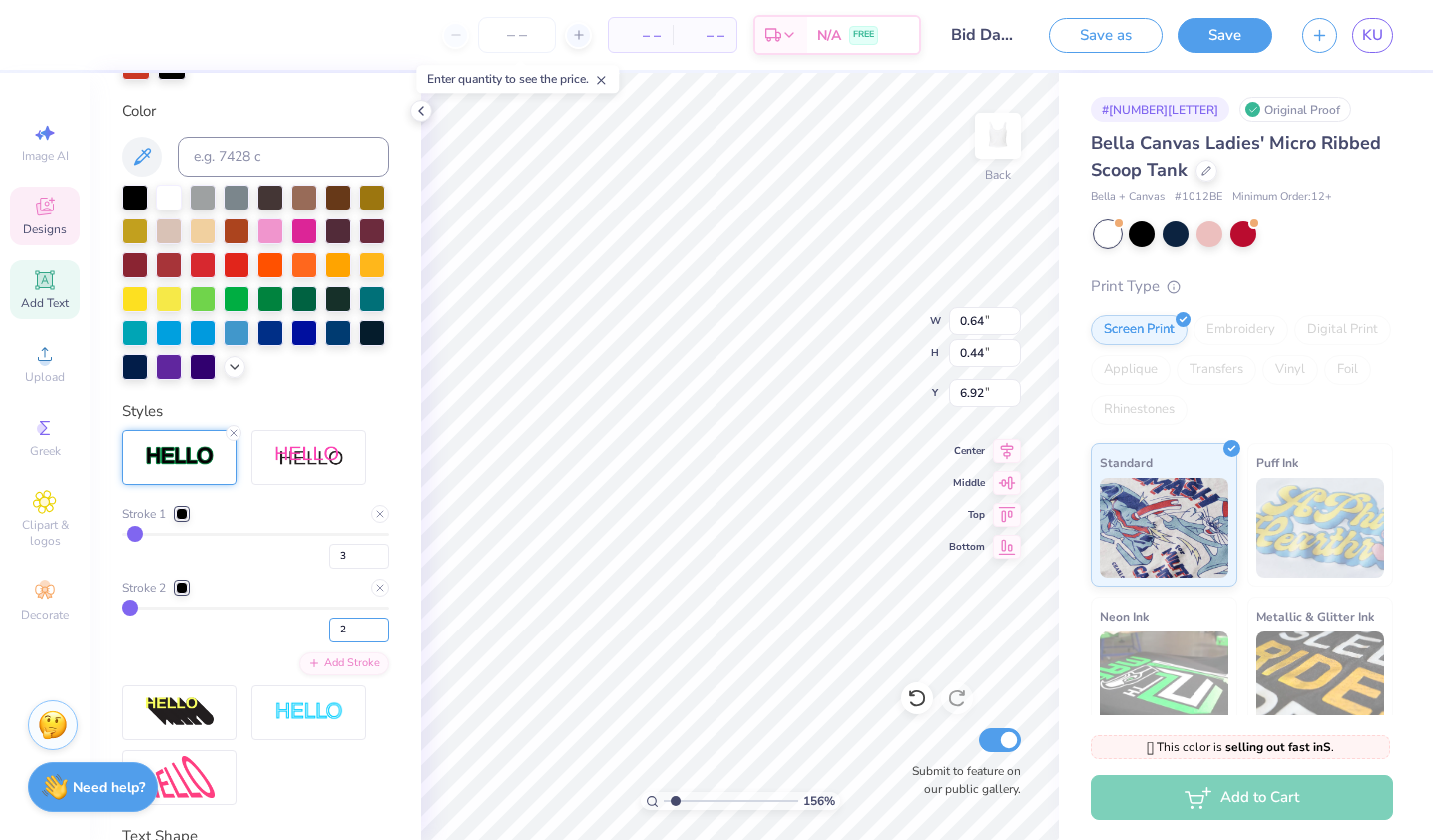 type on "2" 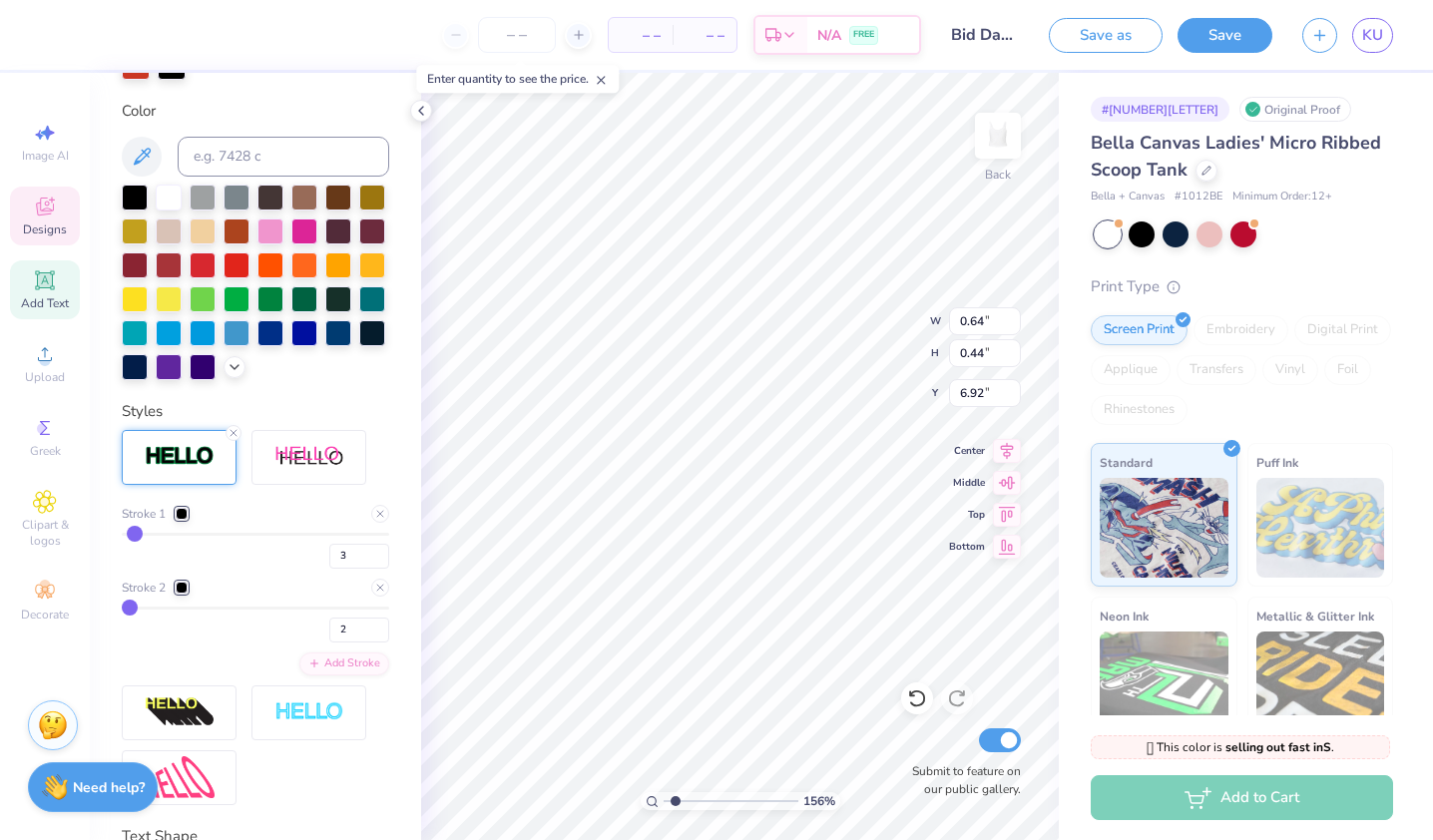 type on "2" 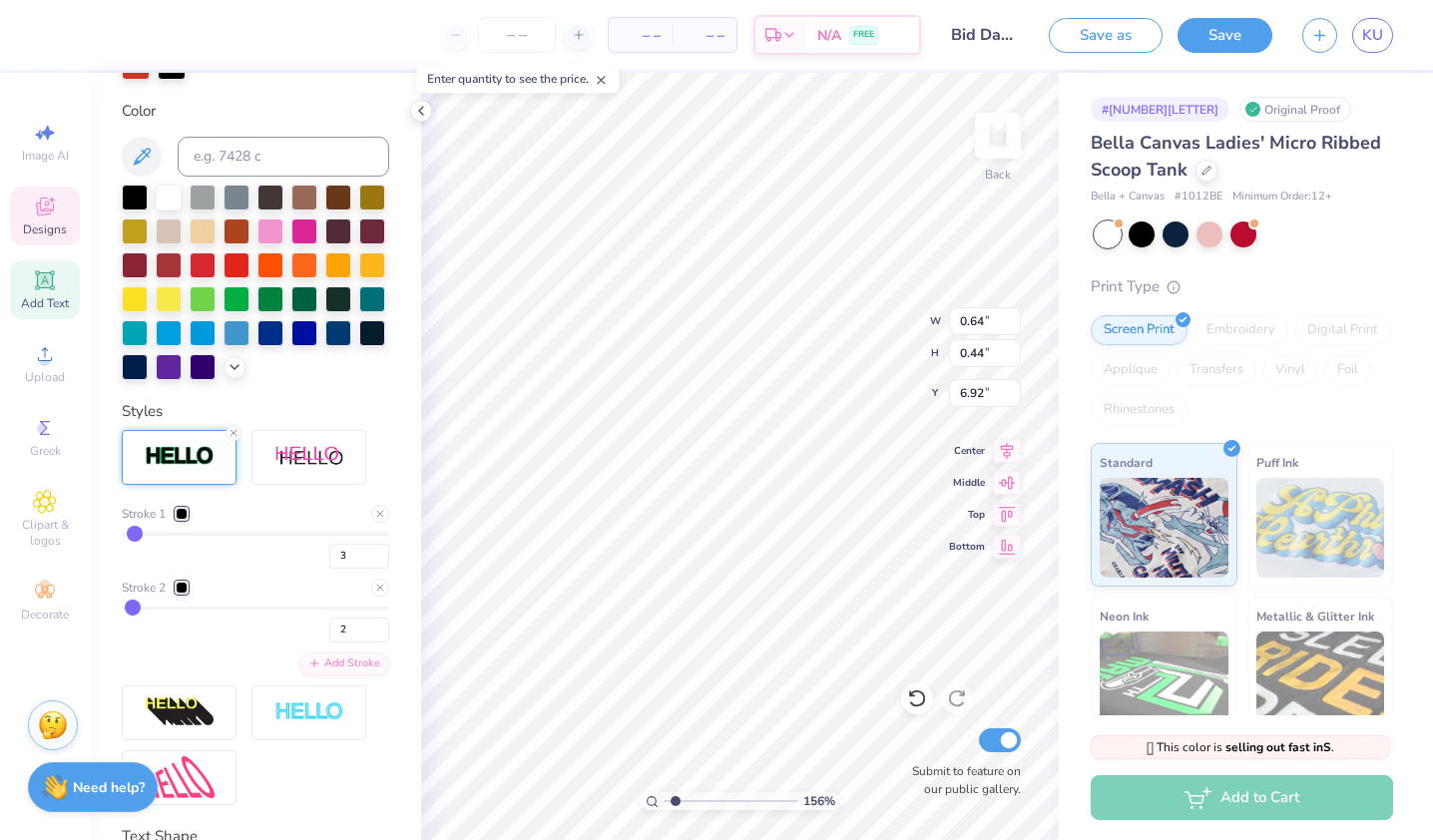 click at bounding box center [182, 588] 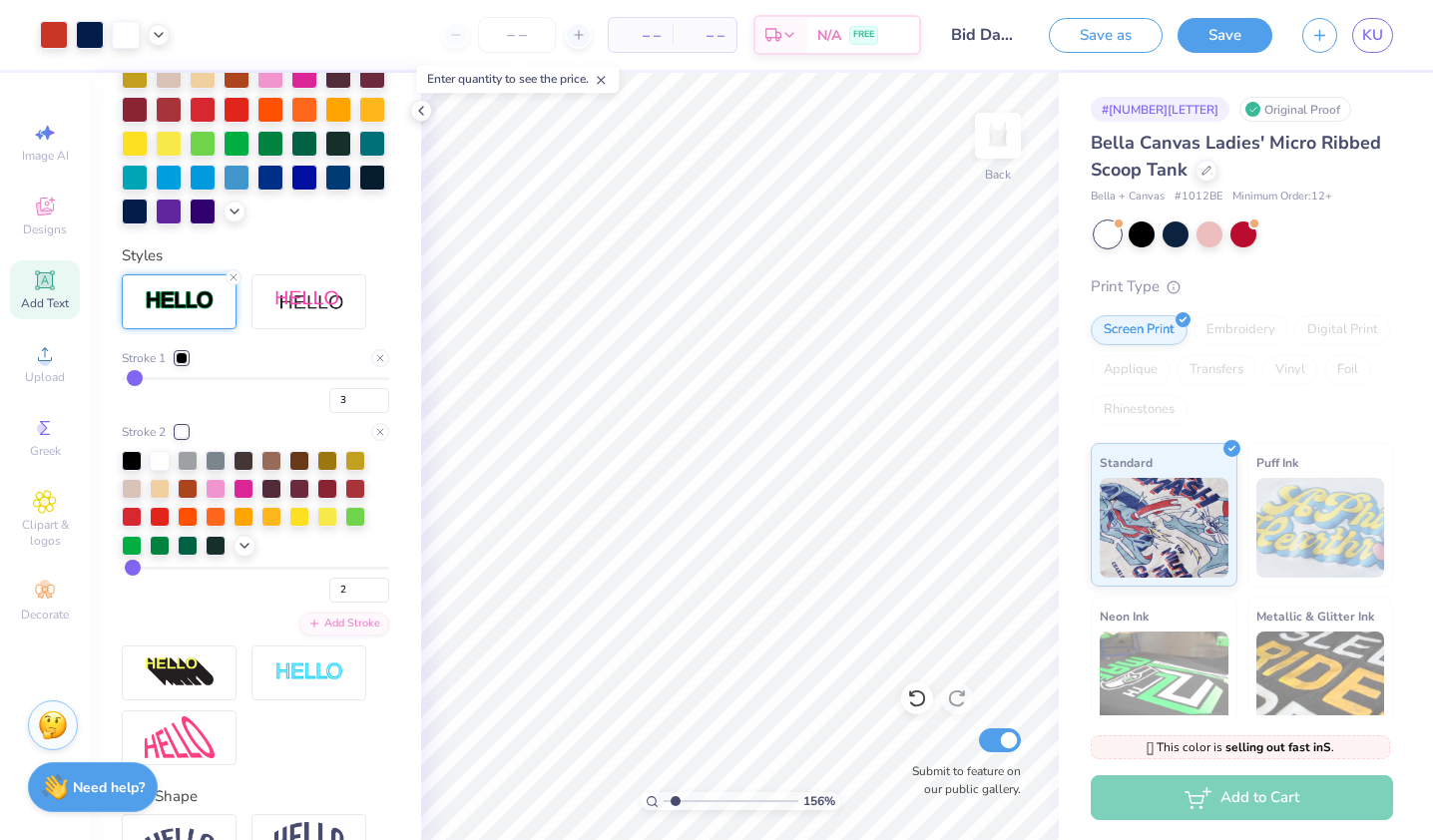 scroll, scrollTop: 589, scrollLeft: 0, axis: vertical 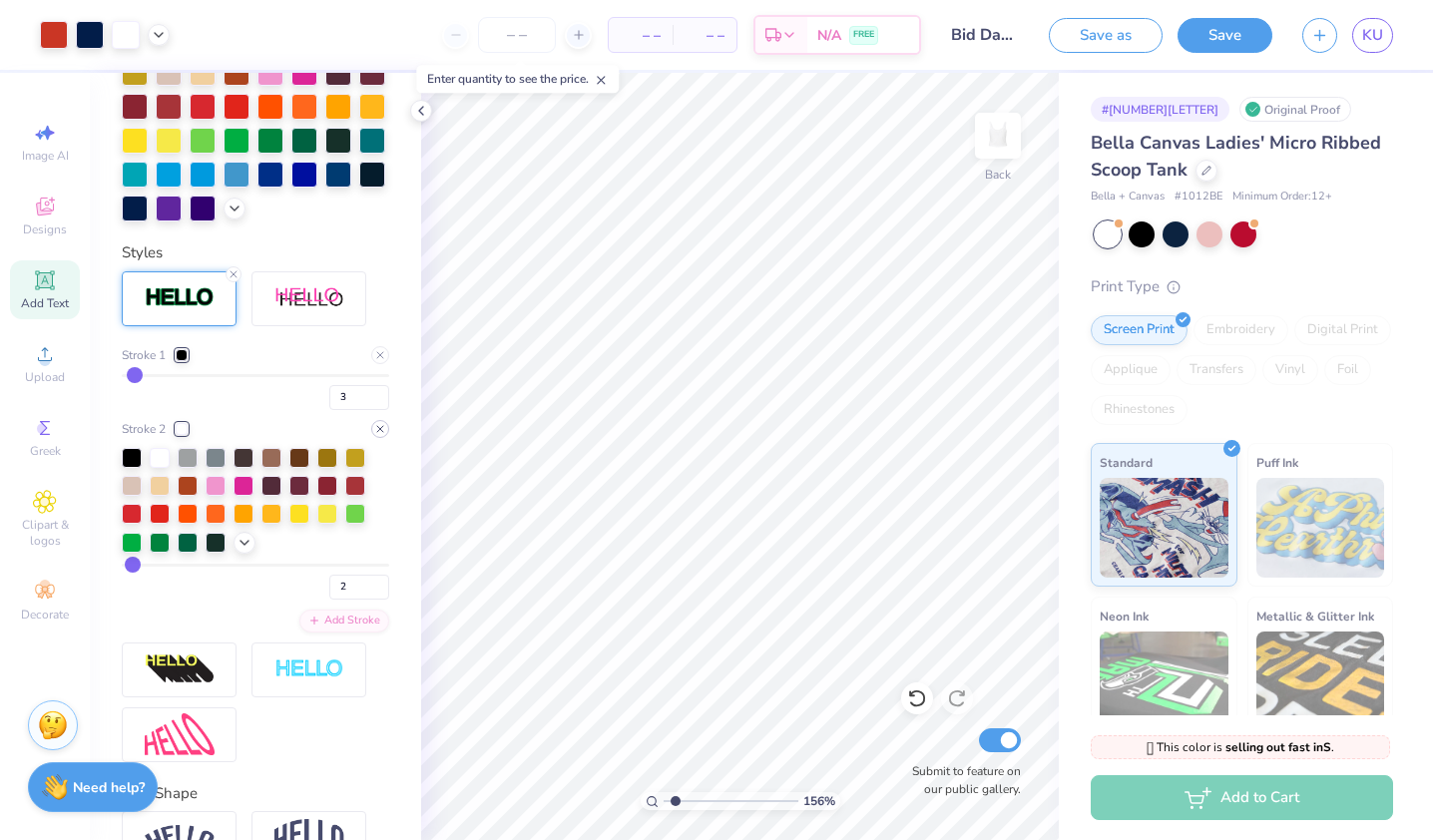 click 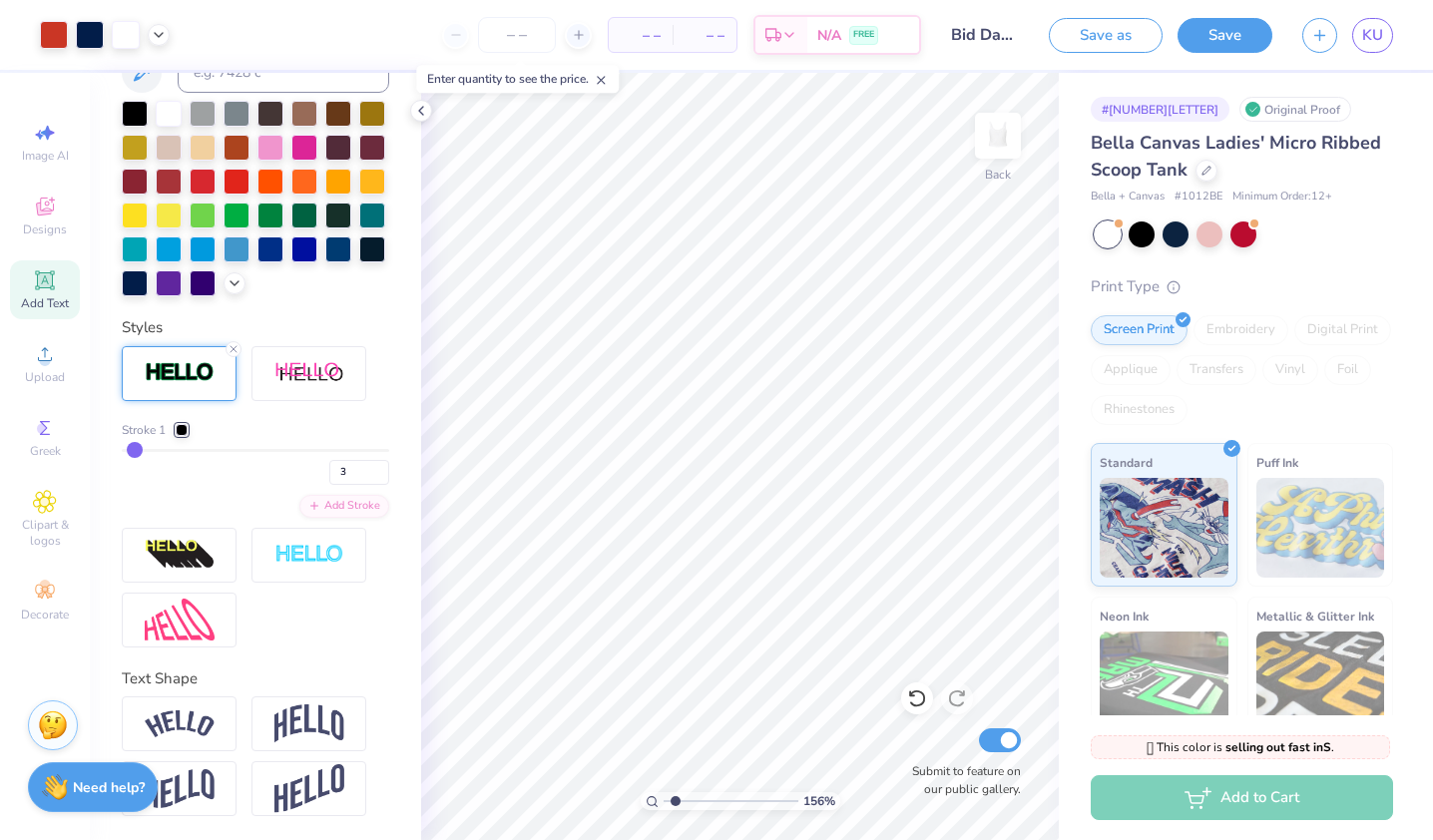 scroll, scrollTop: 546, scrollLeft: 0, axis: vertical 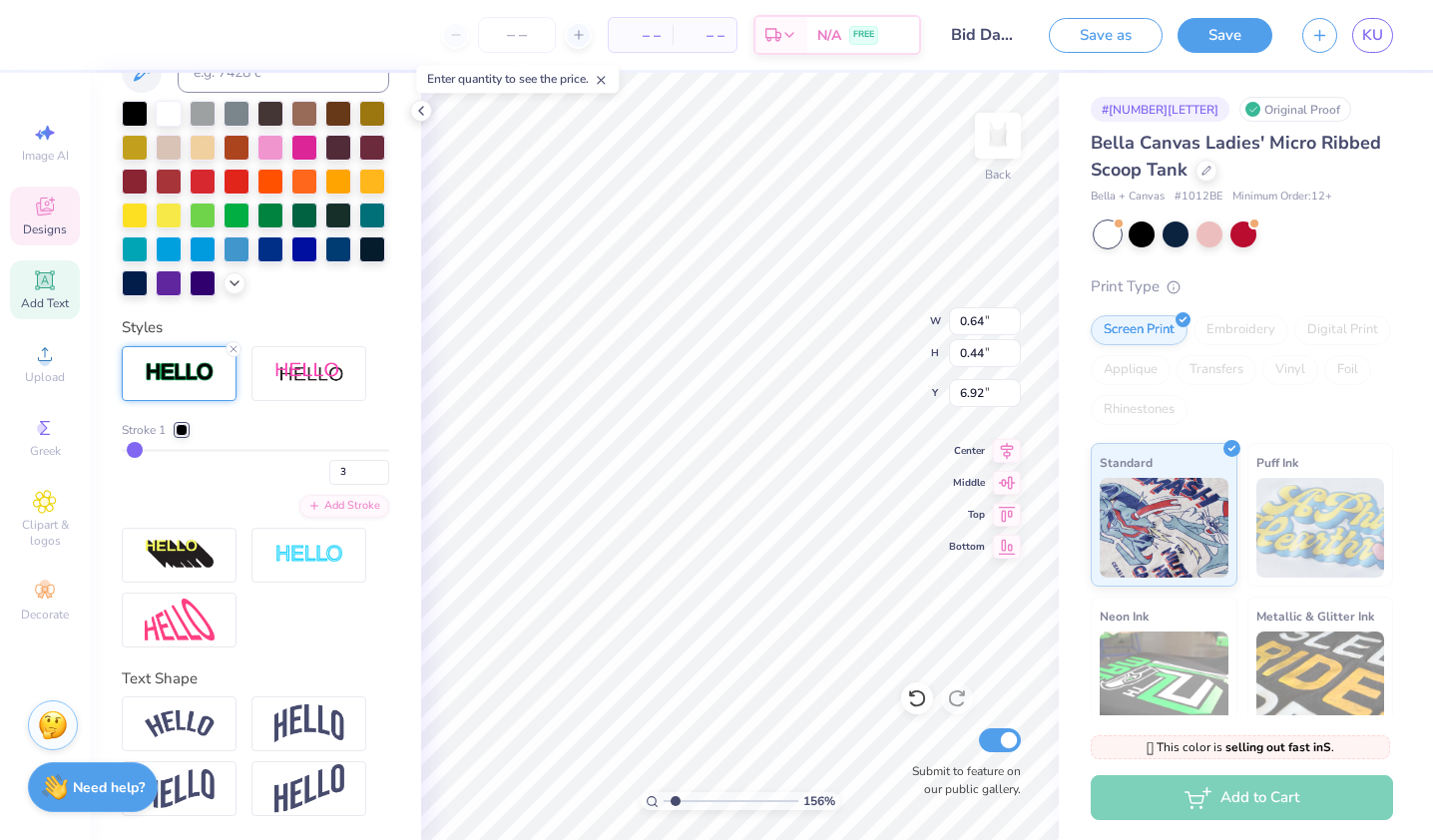 click at bounding box center (182, 430) 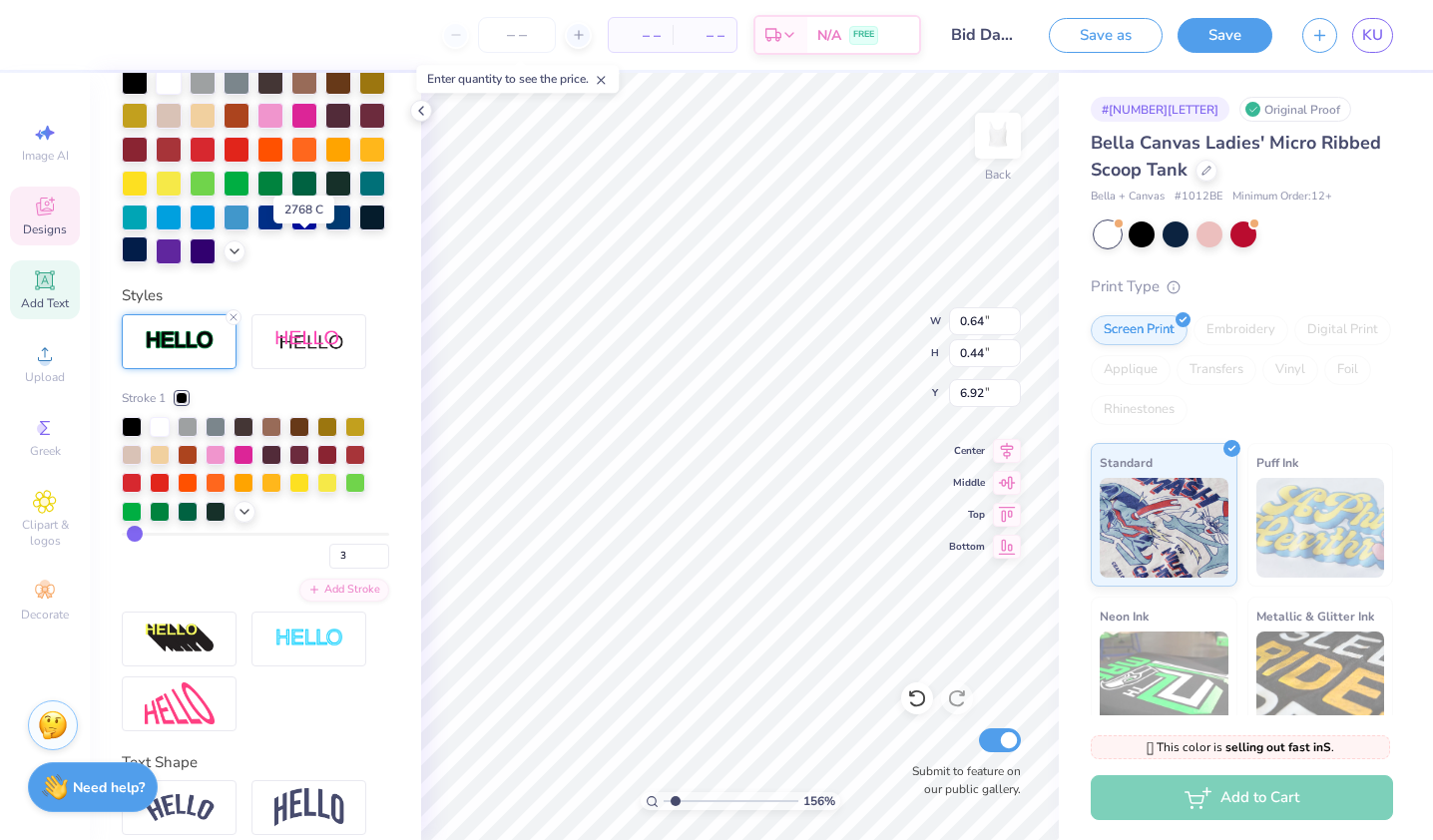 click at bounding box center (135, 249) 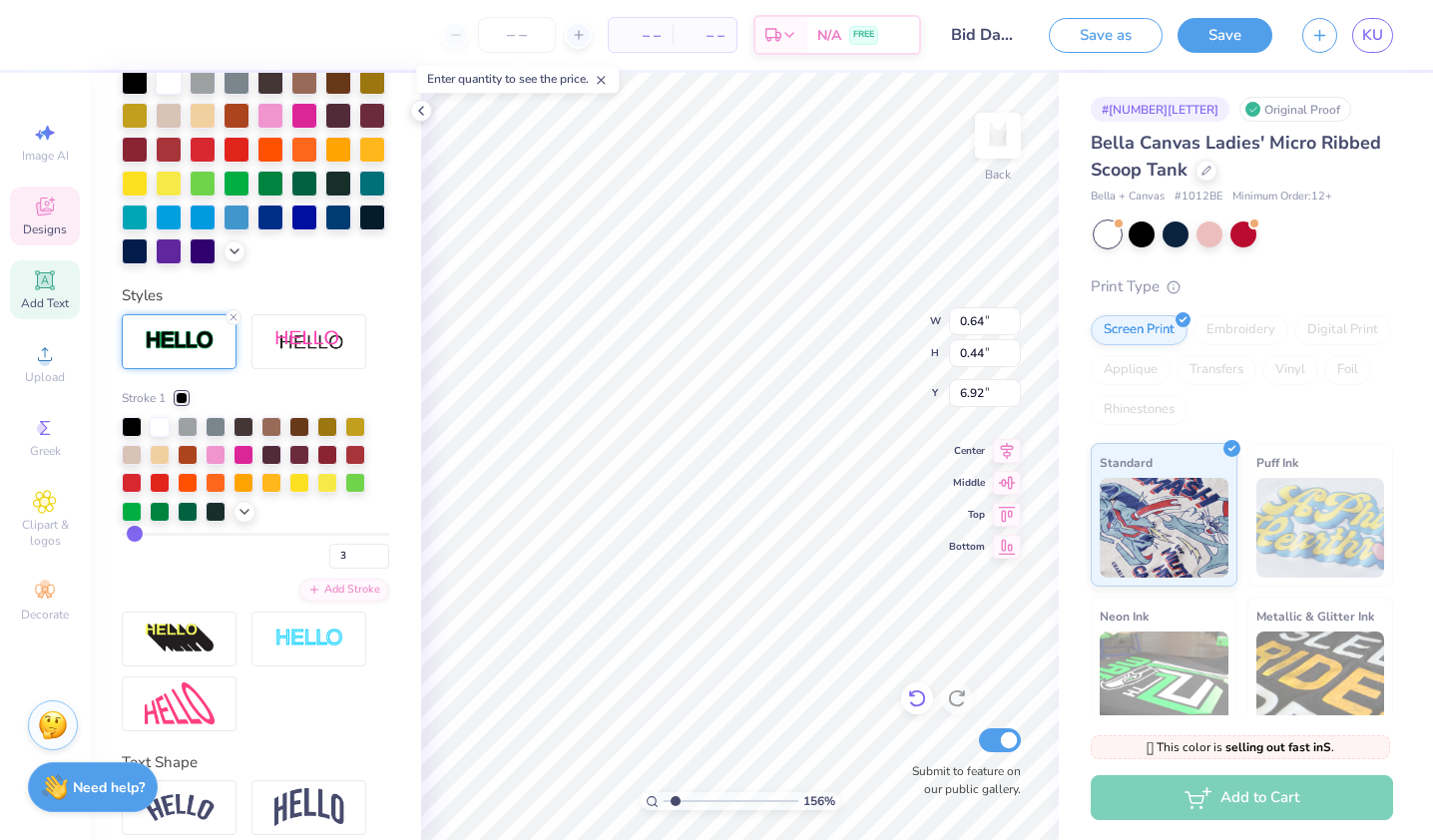 click 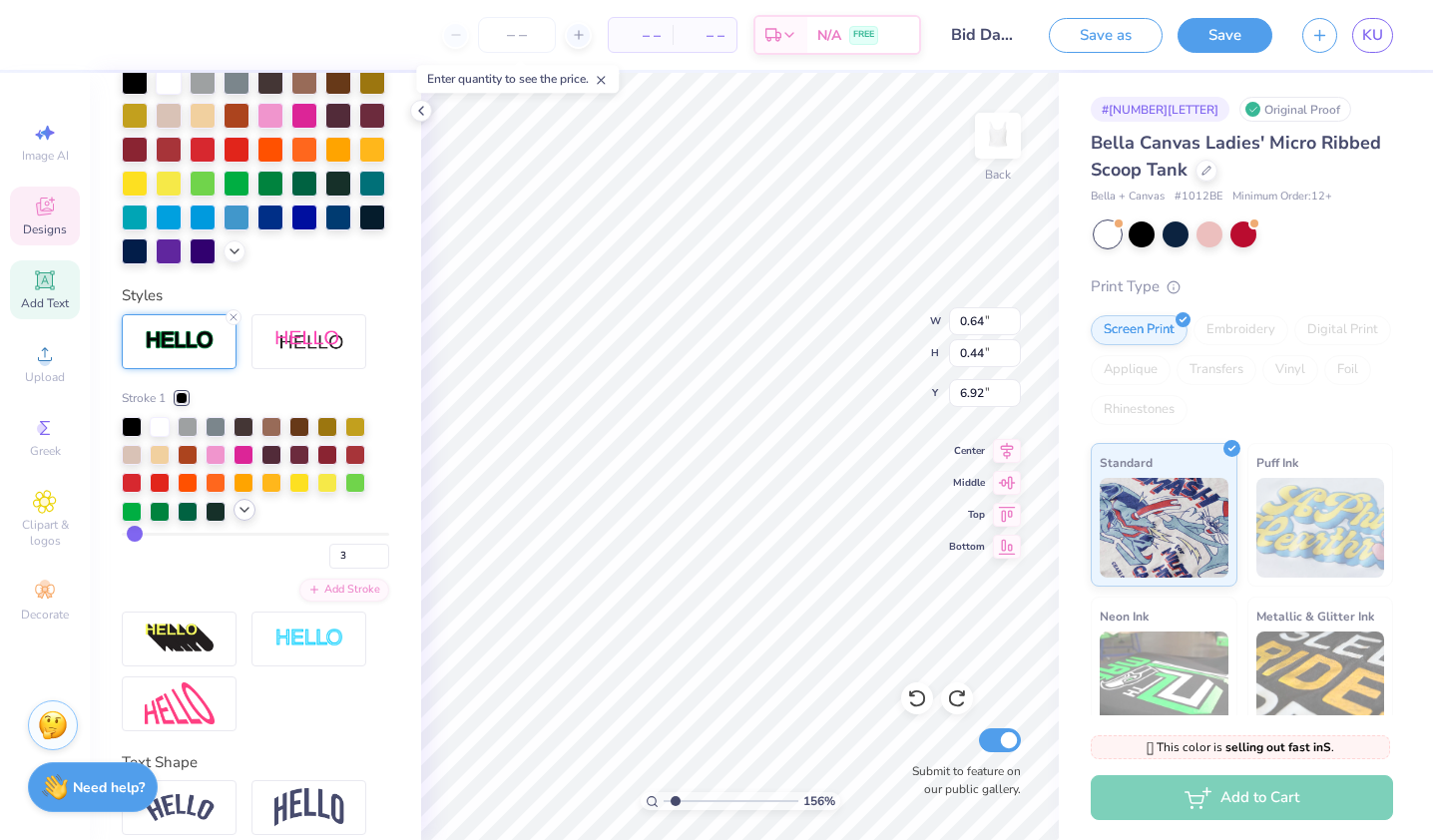 click 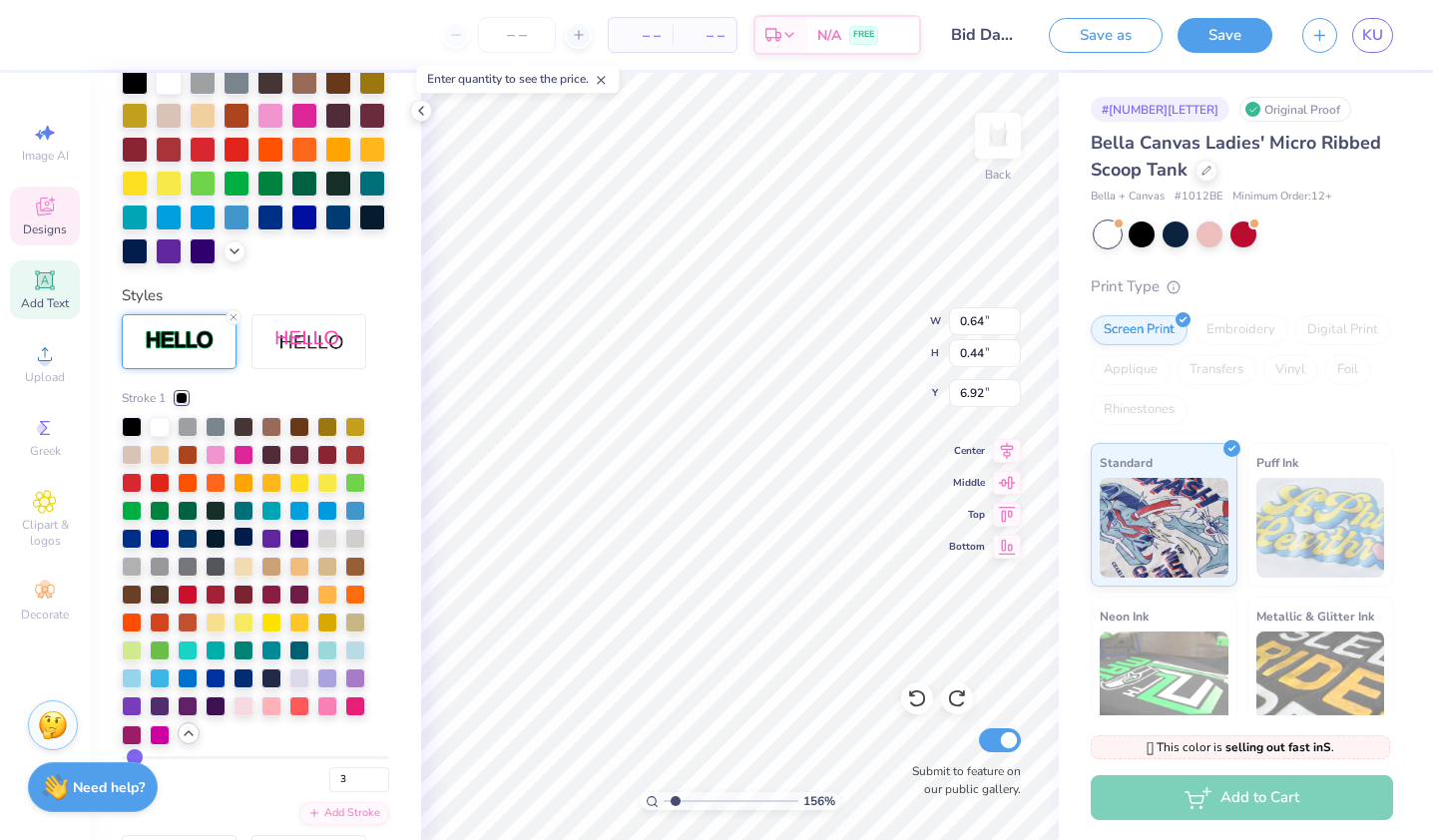 drag, startPoint x: 302, startPoint y: 570, endPoint x: 239, endPoint y: 568, distance: 63.03174 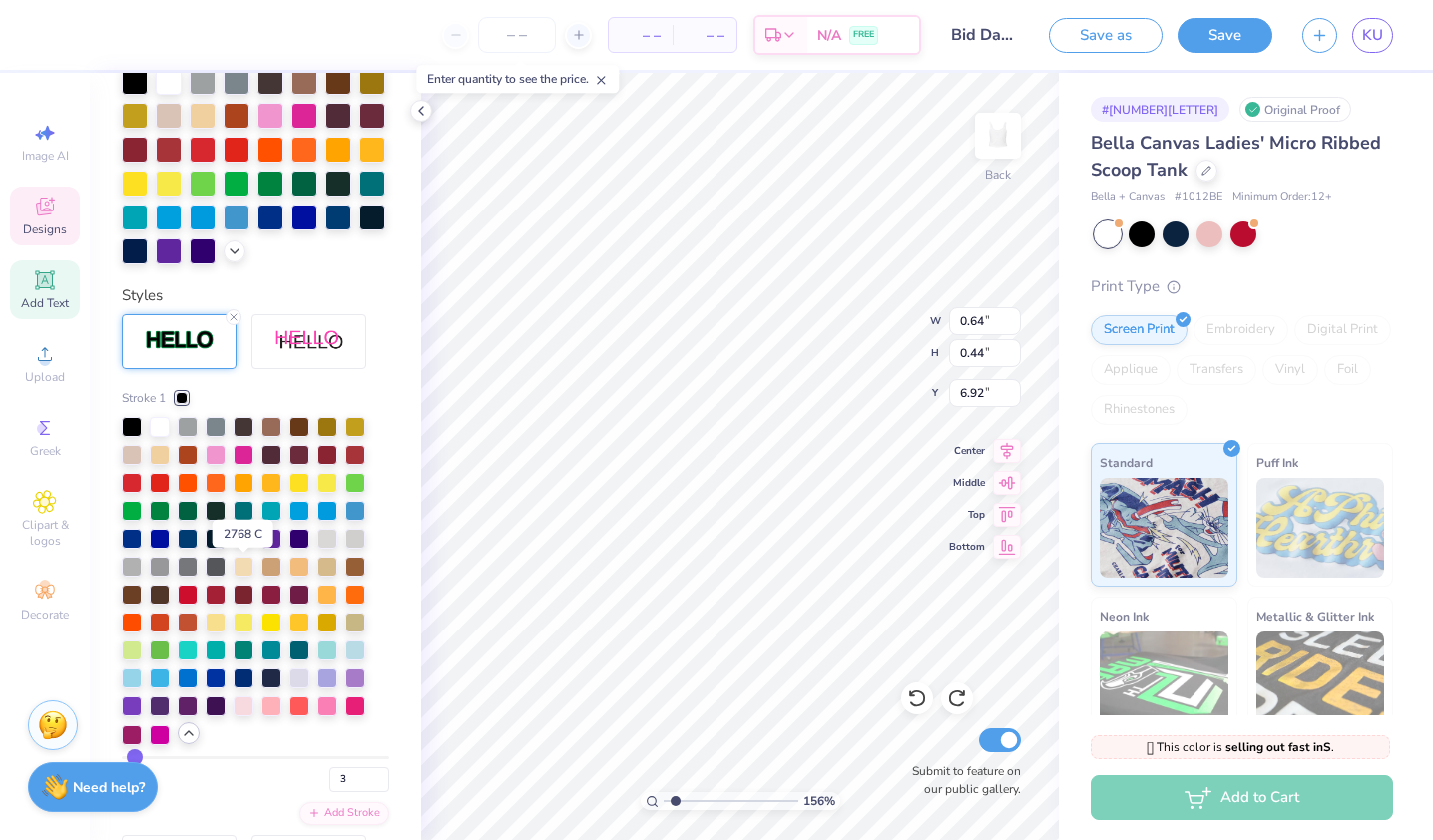 click at bounding box center (243, 537) 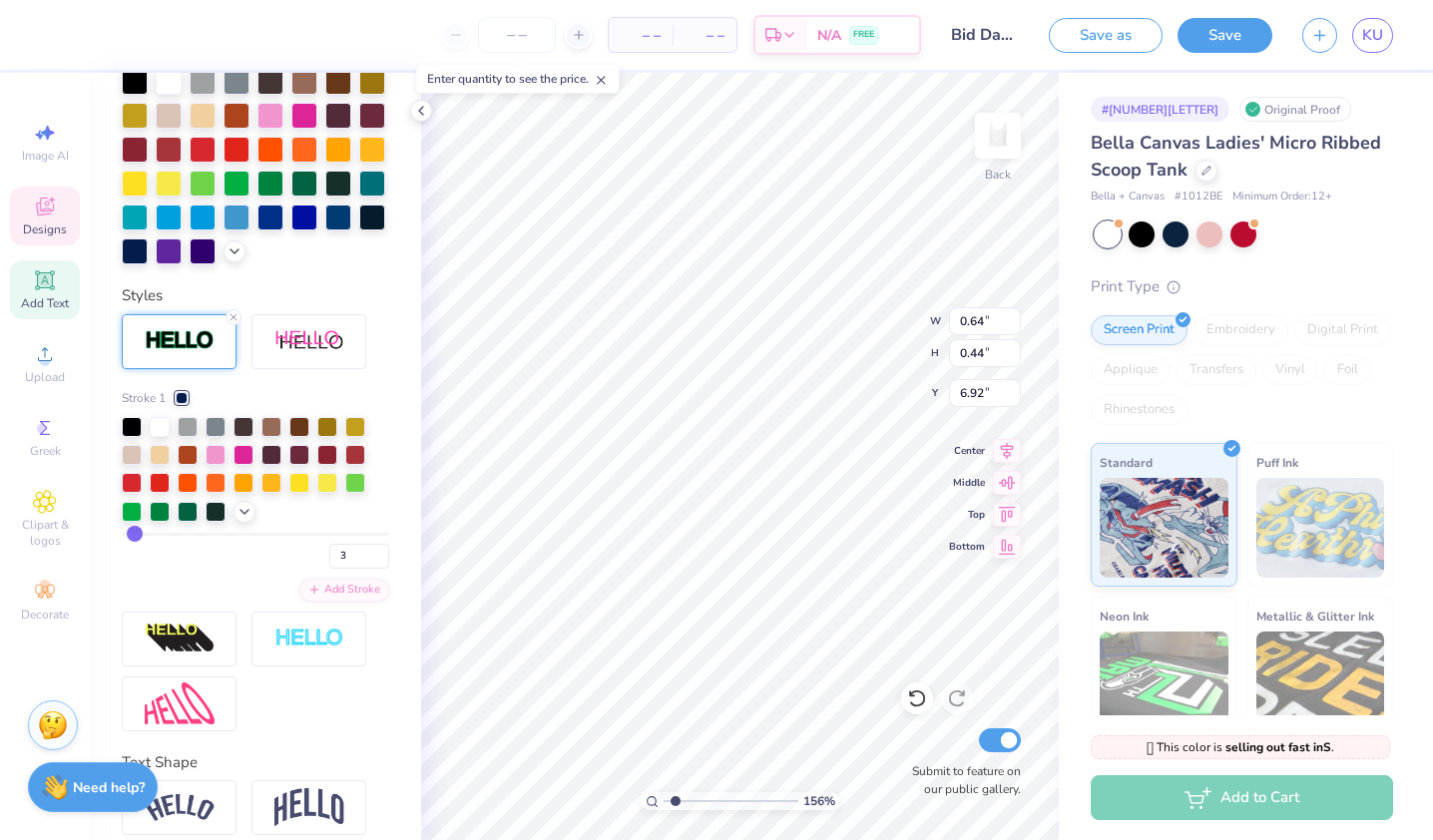 type on "1.55624208188631" 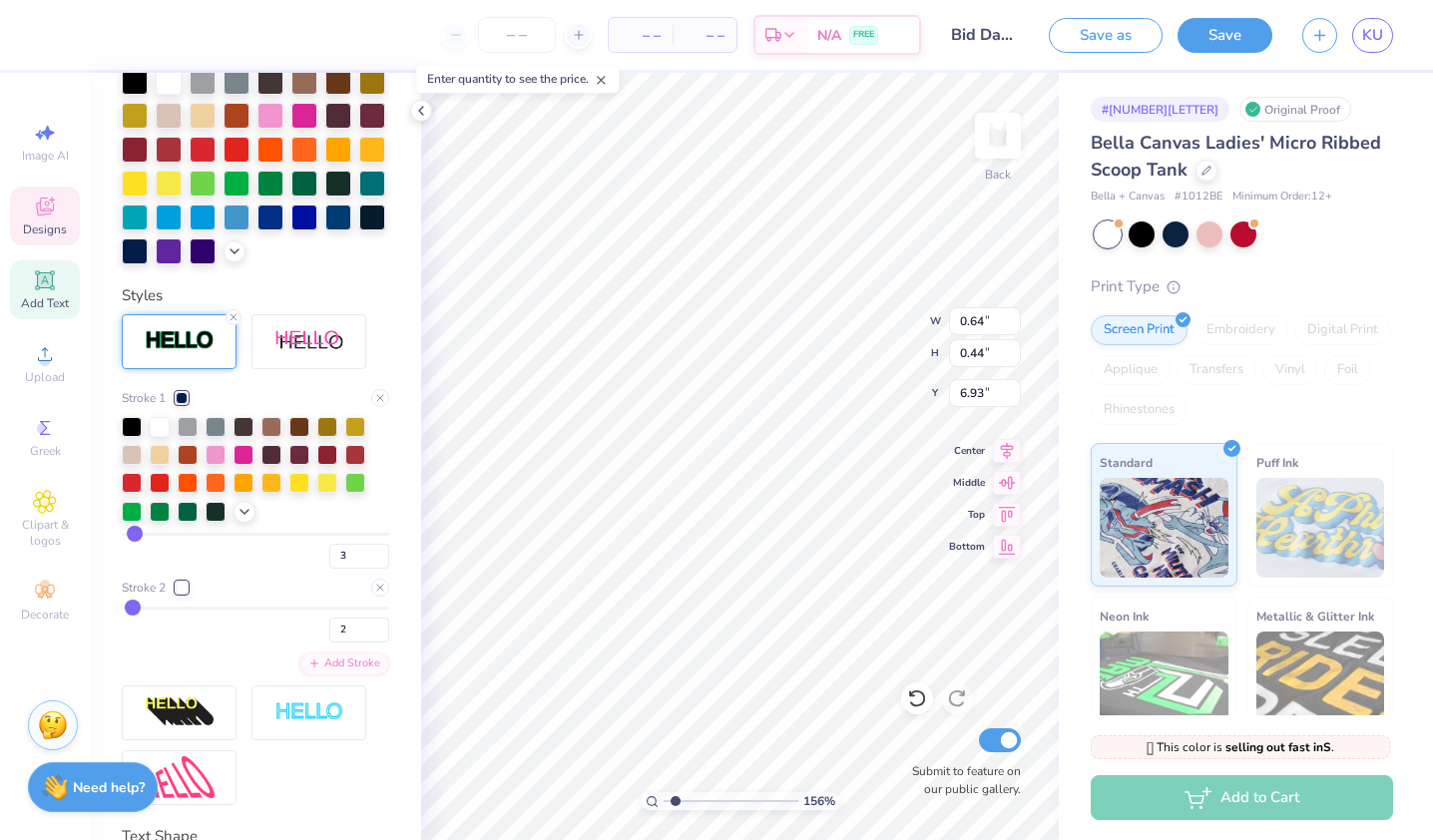type on "6.93" 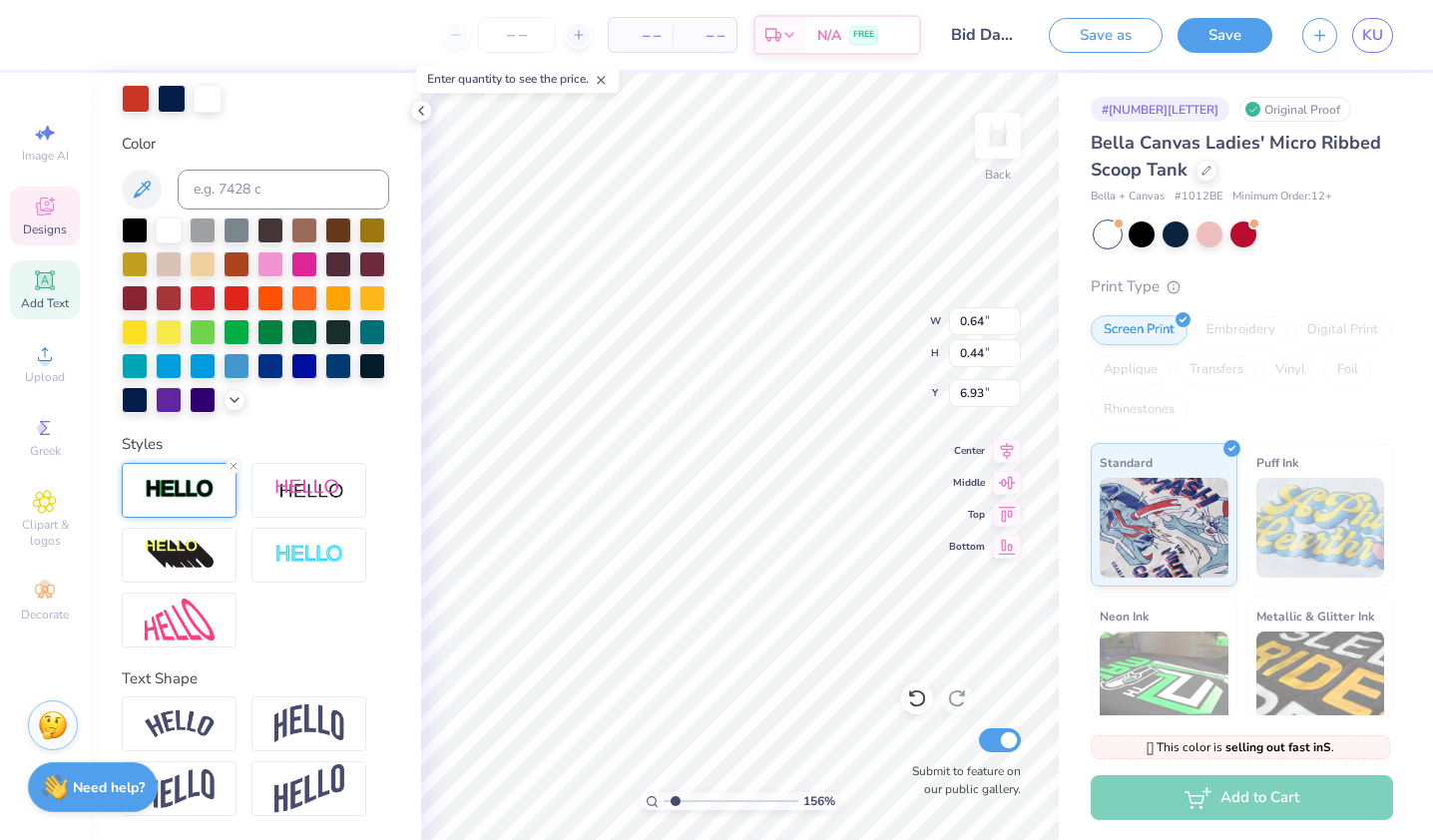 click at bounding box center [180, 489] 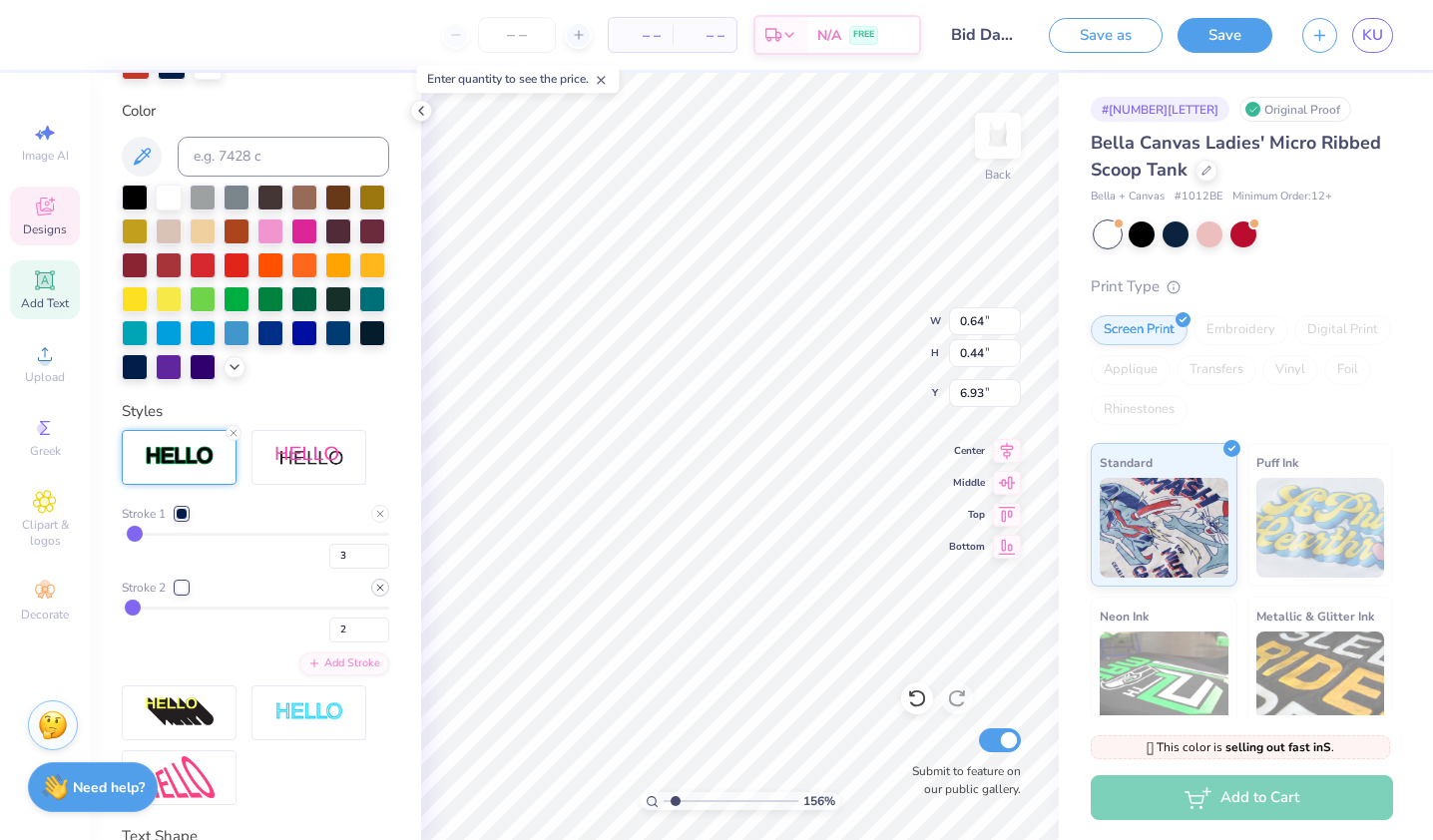 click 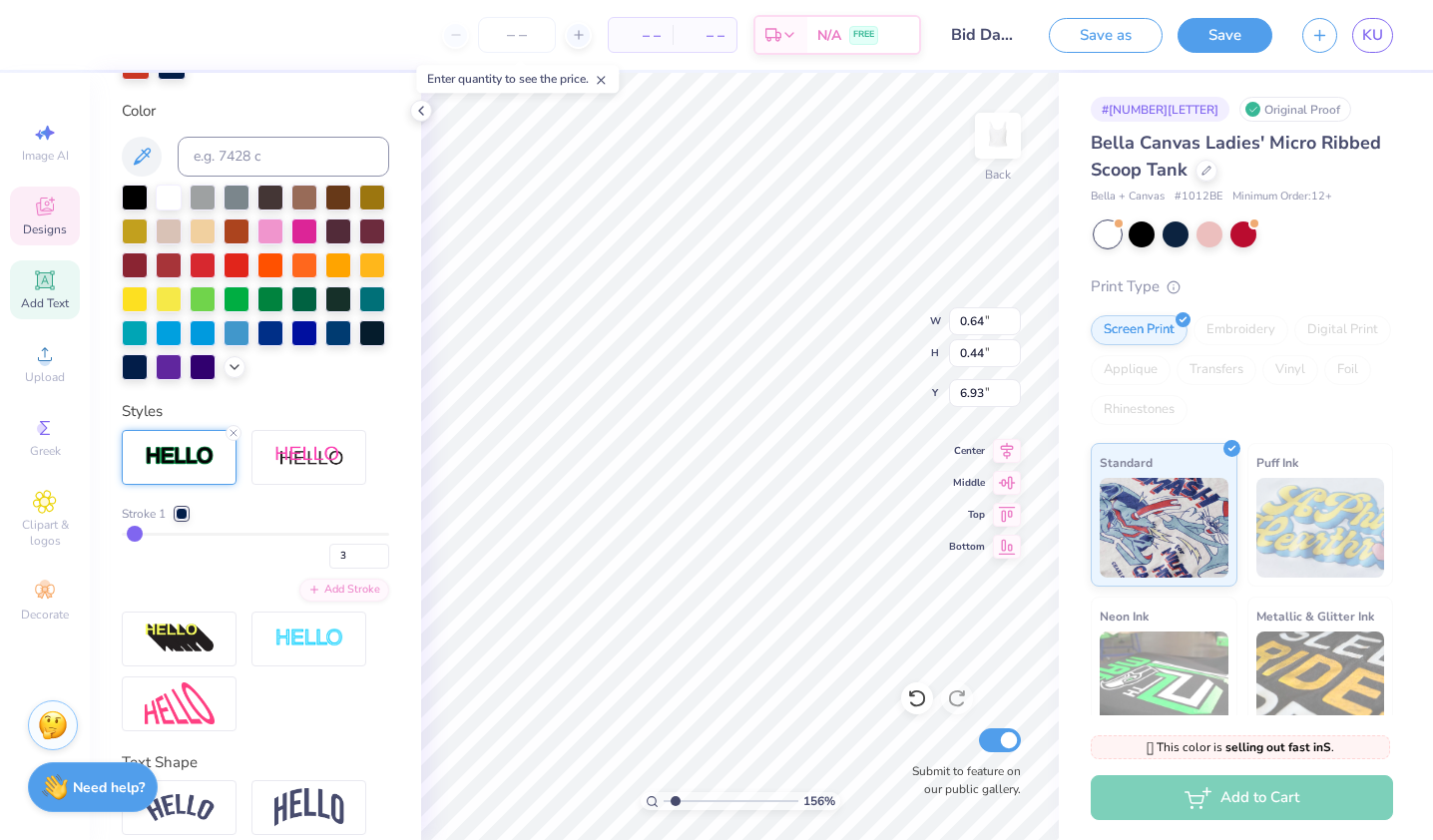 click at bounding box center [182, 514] 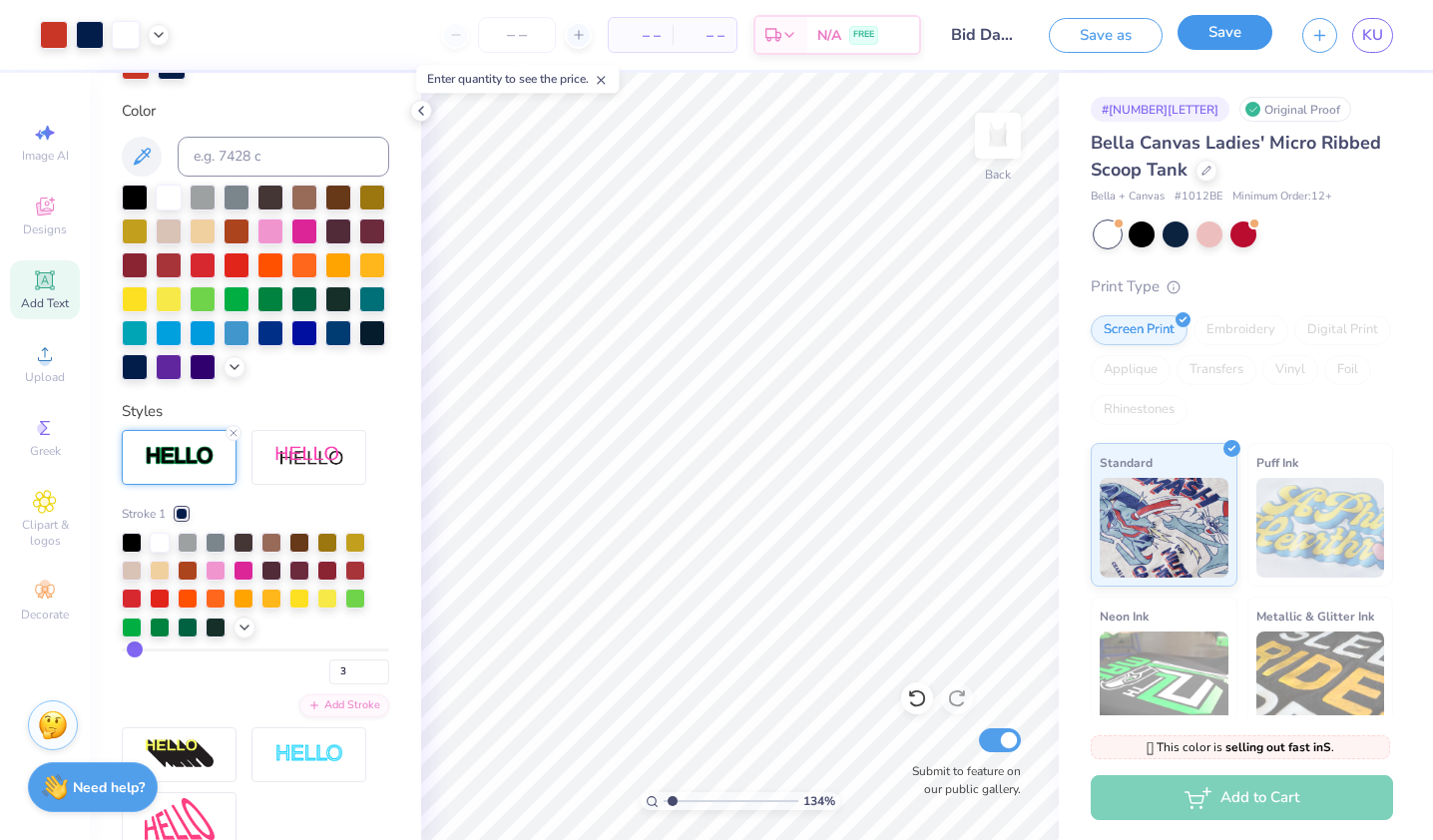 click on "Save" at bounding box center [1224, 32] 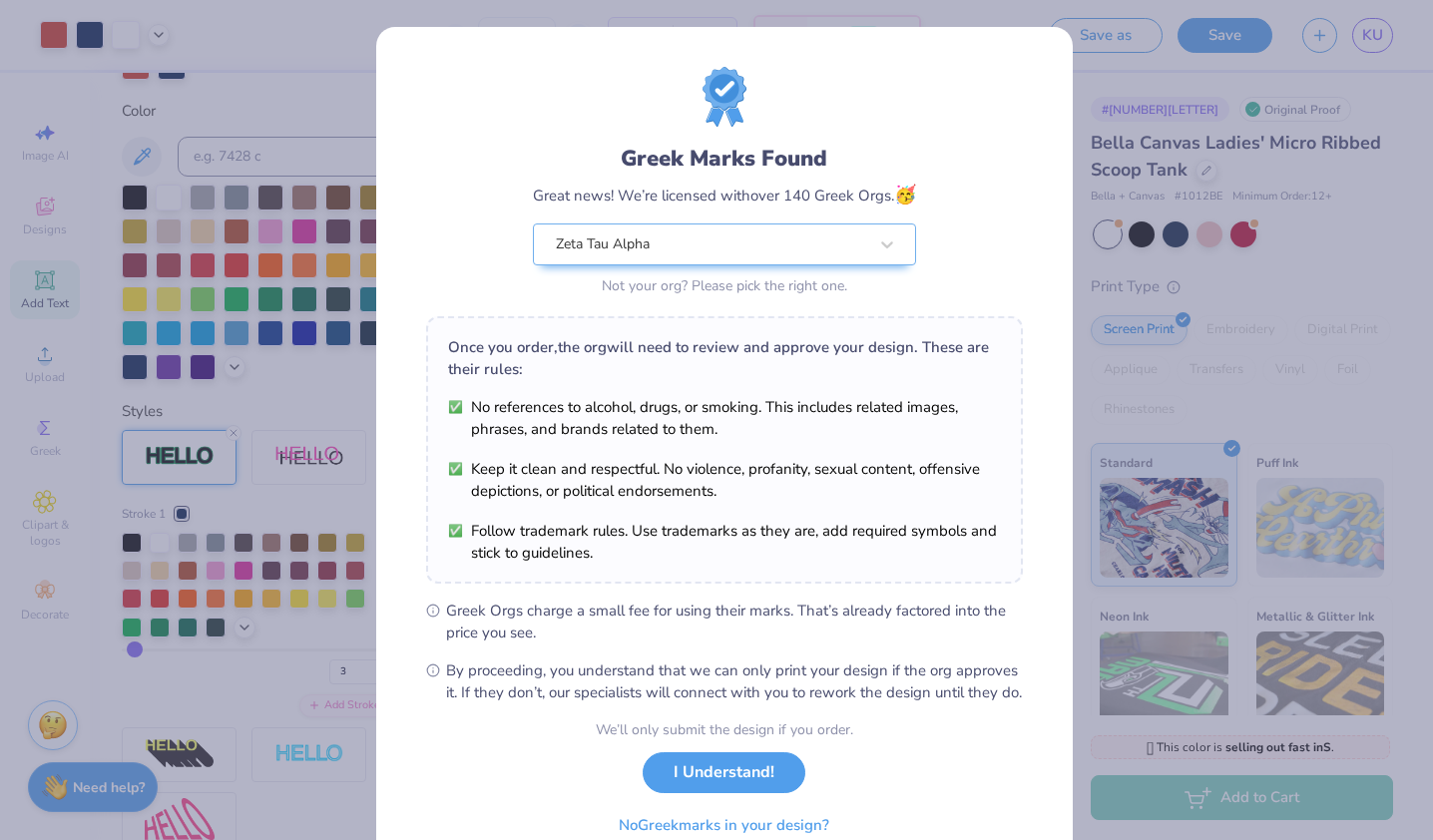 click on "Greek Marks Found Great news! We’re licensed with  over 140 Greek Orgs. 🥳 Zeta Tau Alpha Not your org? Please pick the right one. Once you order,  the org  will need to review and approve your design. These are their rules: No references to alcohol, drugs, or smoking. This includes related images, phrases, and brands related to them. Keep it clean and respectful. No violence, profanity, sexual content, offensive depictions, or political endorsements. Follow trademark rules. Use trademarks as they are, add required symbols and stick to guidelines. Greek Orgs charge a small fee for using their marks. That’s already factored into the price you see. By proceeding, you understand that we can only print your design if the org approves it. If they don’t, our specialists will connect with you to rework the design until they do. We’ll only submit the design if you order. I Understand! No  Greek  marks in your design?" at bounding box center [724, 456] 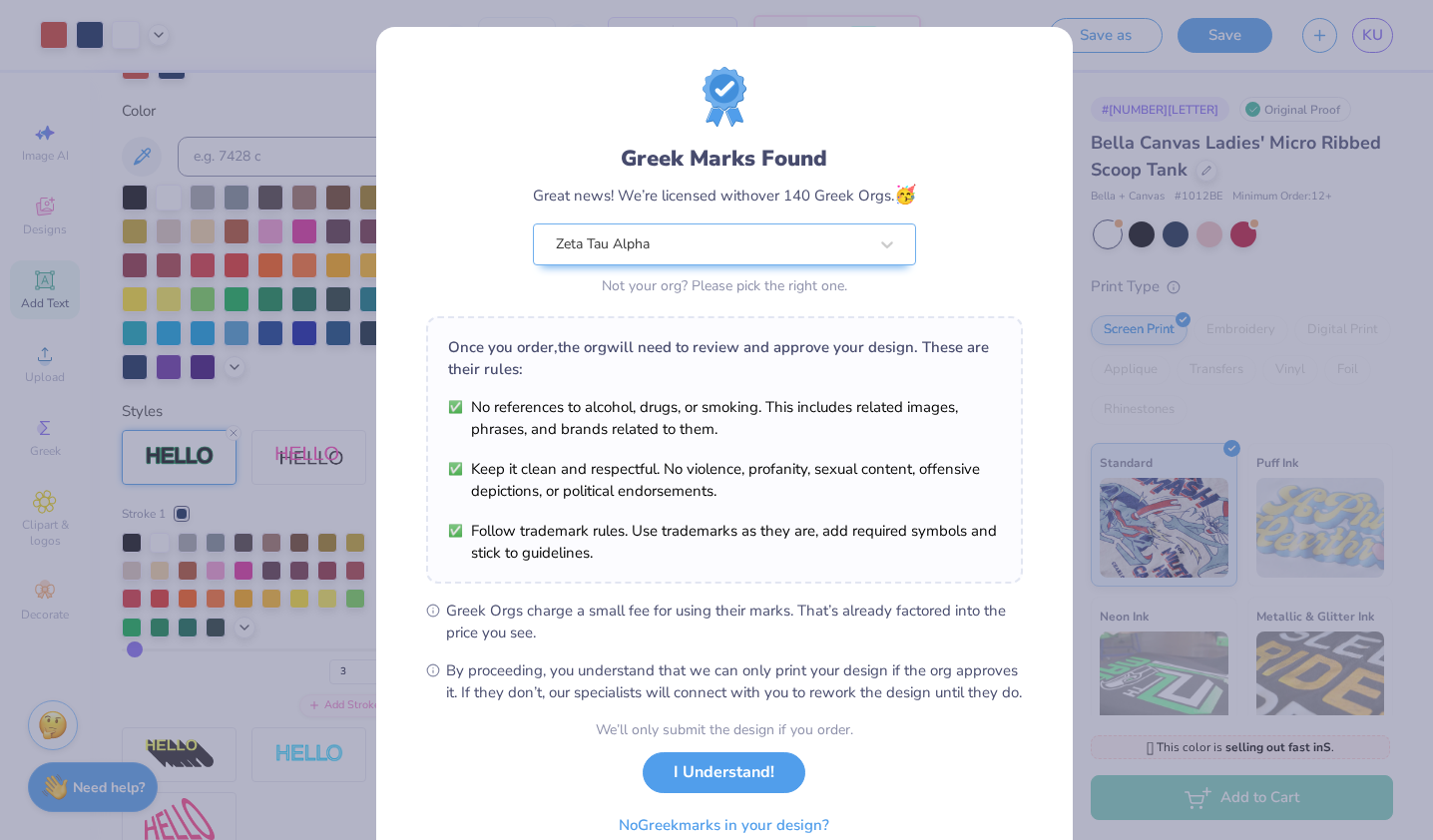 scroll, scrollTop: 92, scrollLeft: 0, axis: vertical 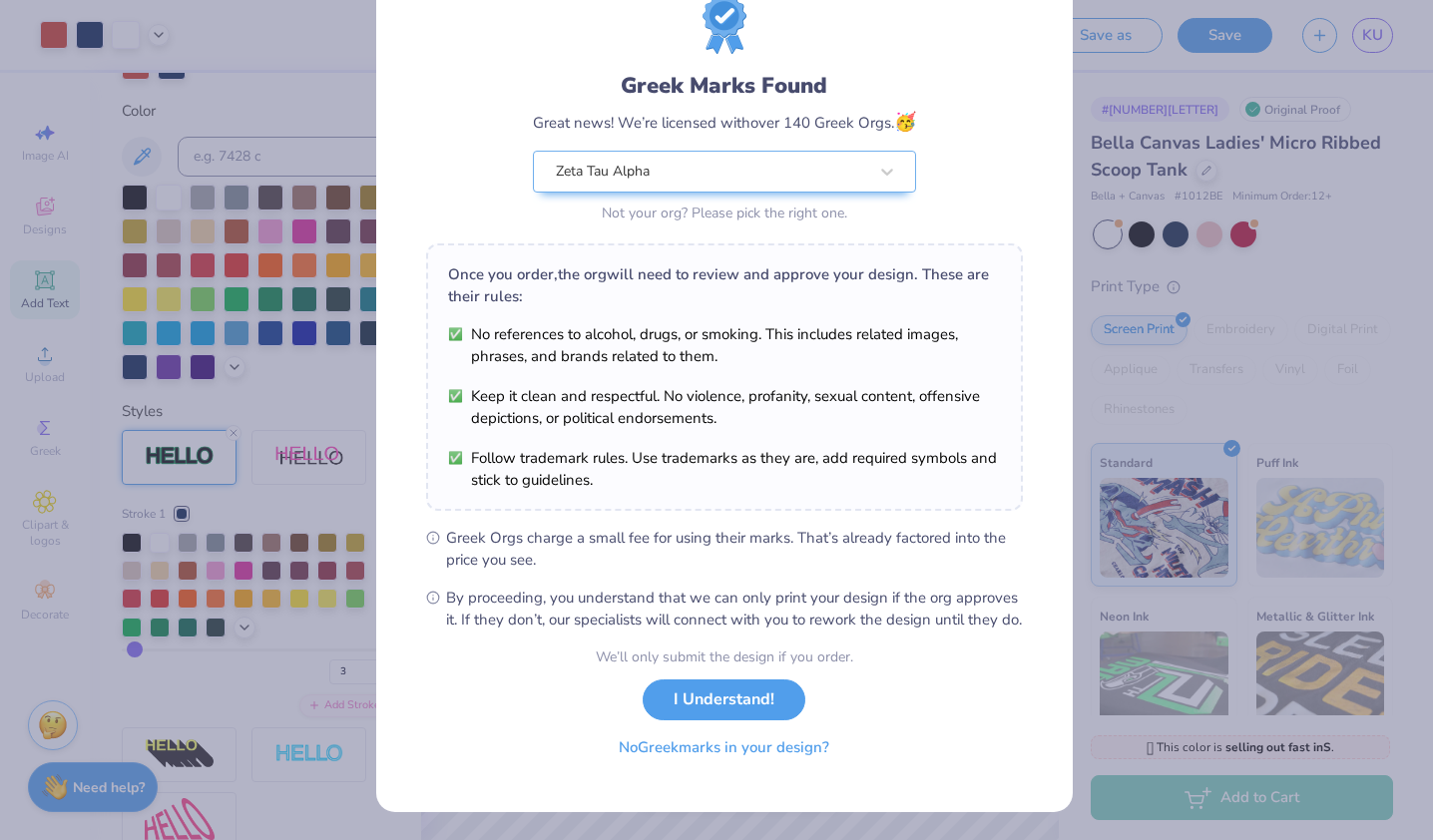click on "No  Greek  marks in your design?" at bounding box center [723, 747] 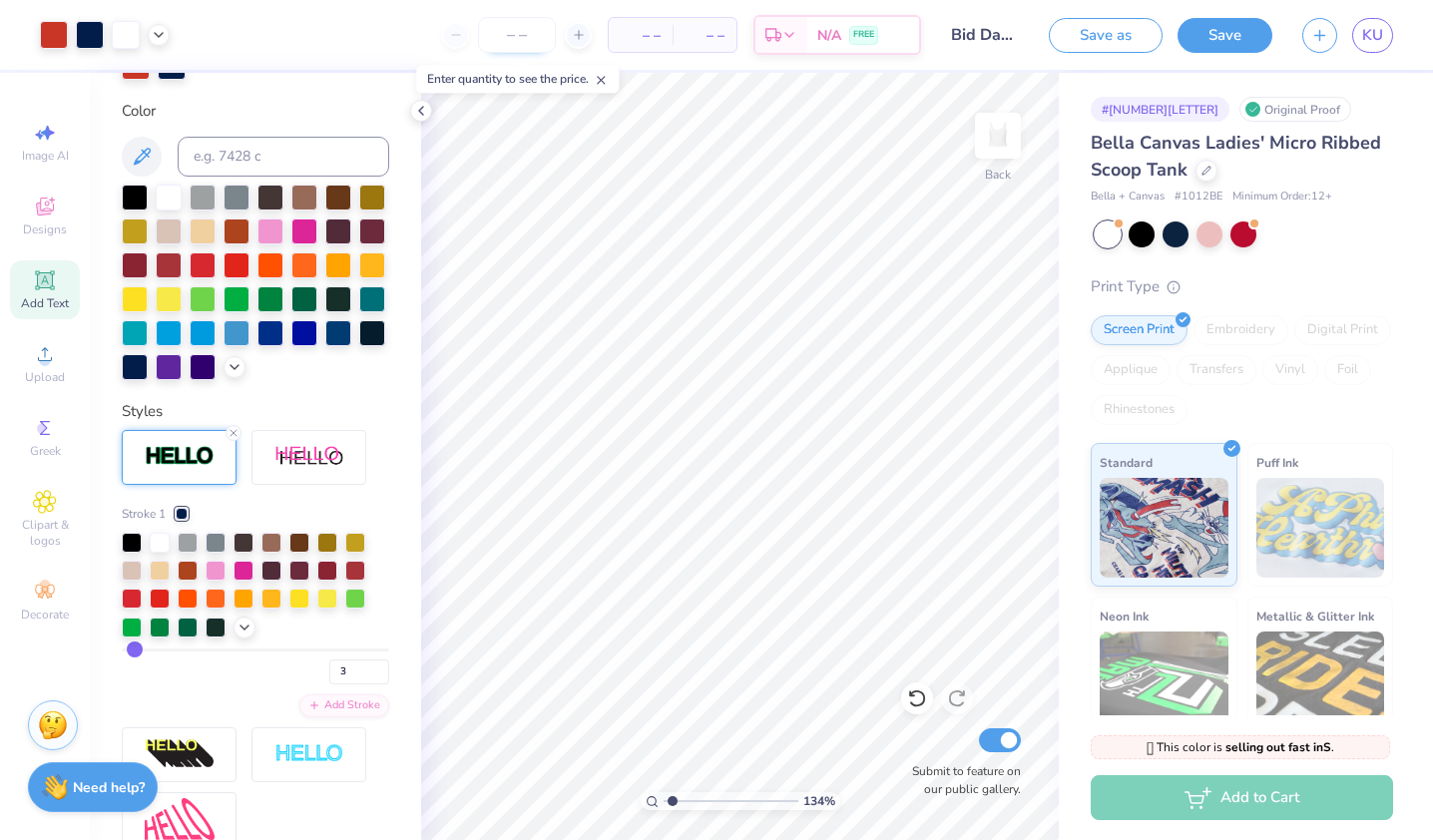 scroll, scrollTop: 0, scrollLeft: 0, axis: both 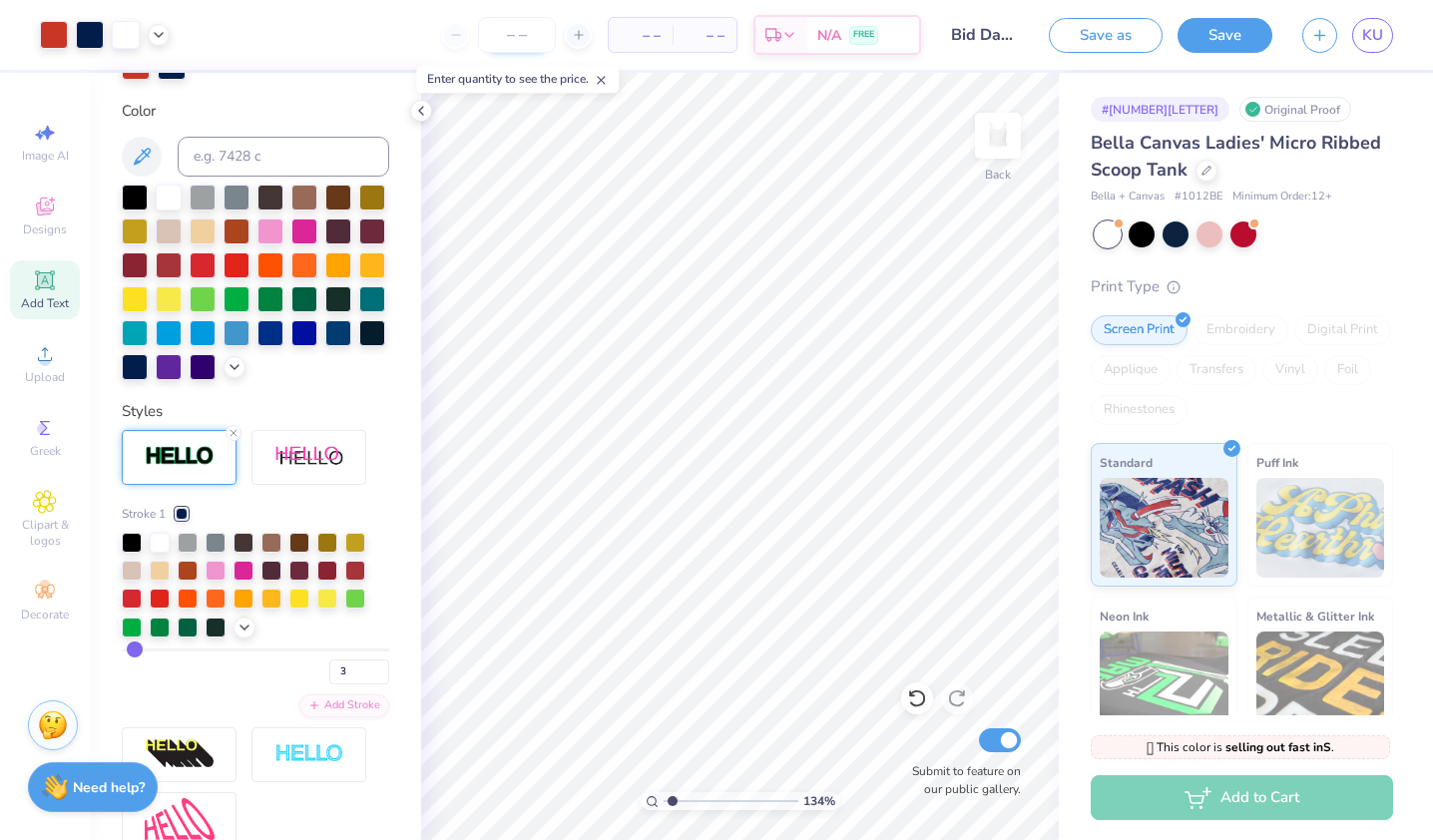 type on "1.34293258186199" 